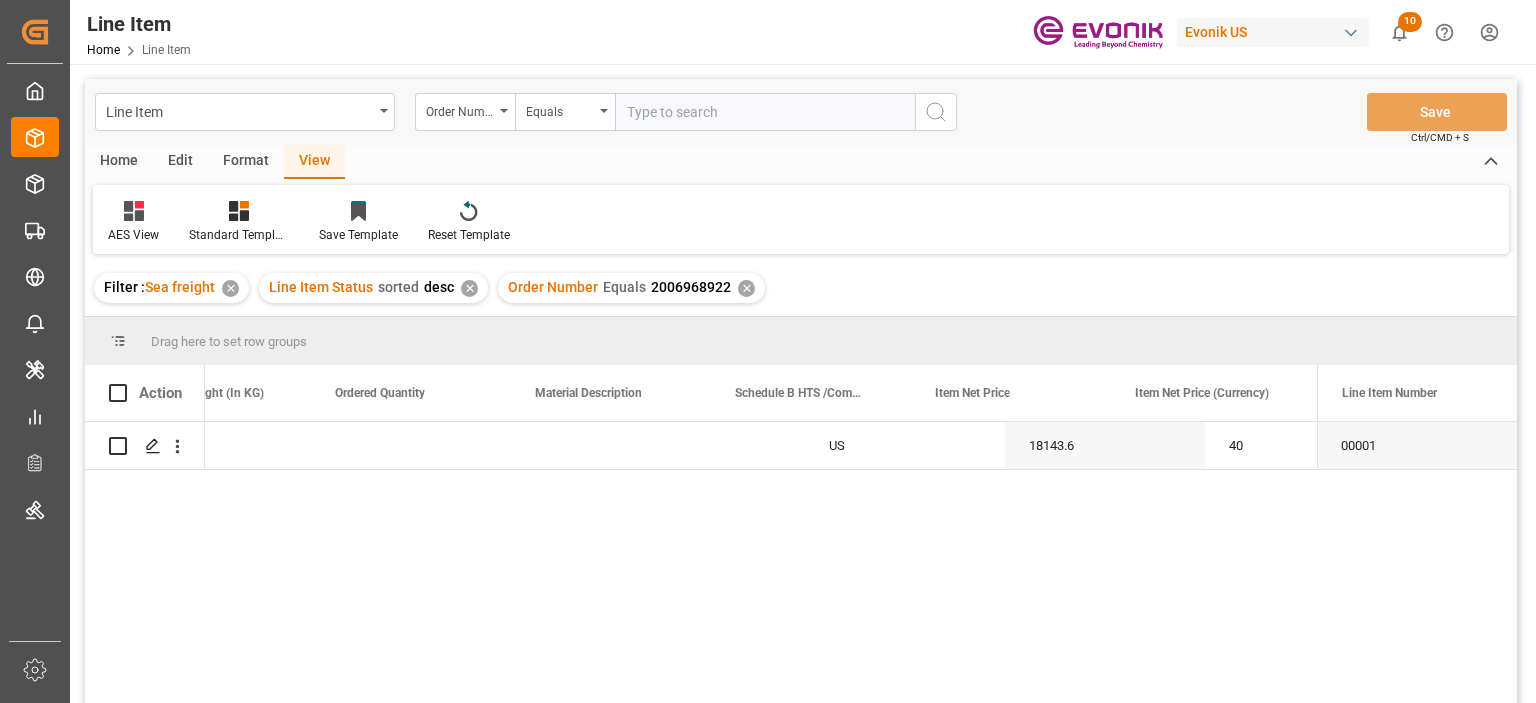 scroll, scrollTop: 0, scrollLeft: 0, axis: both 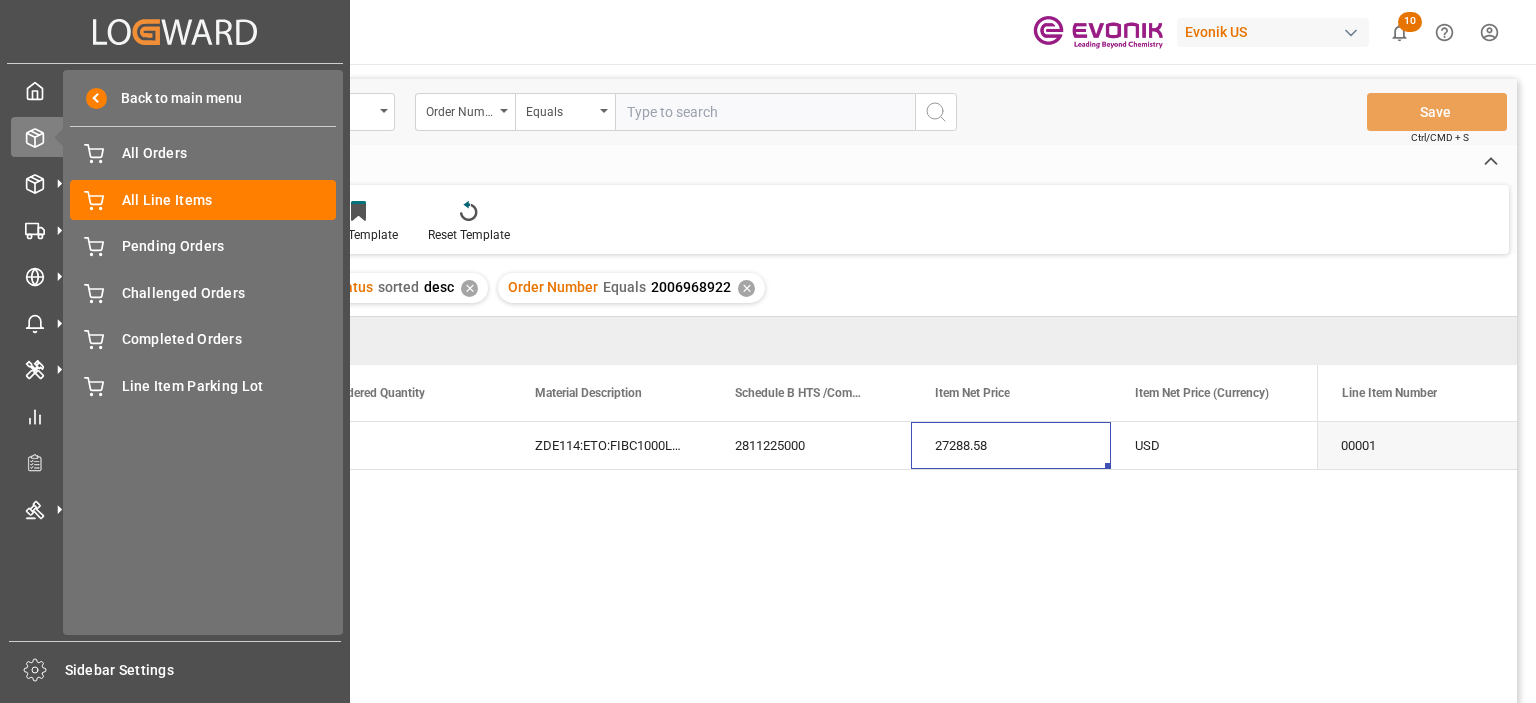 click on "Created by potrace 1.15, written by [PERSON_NAME] [DATE]-[DATE]" 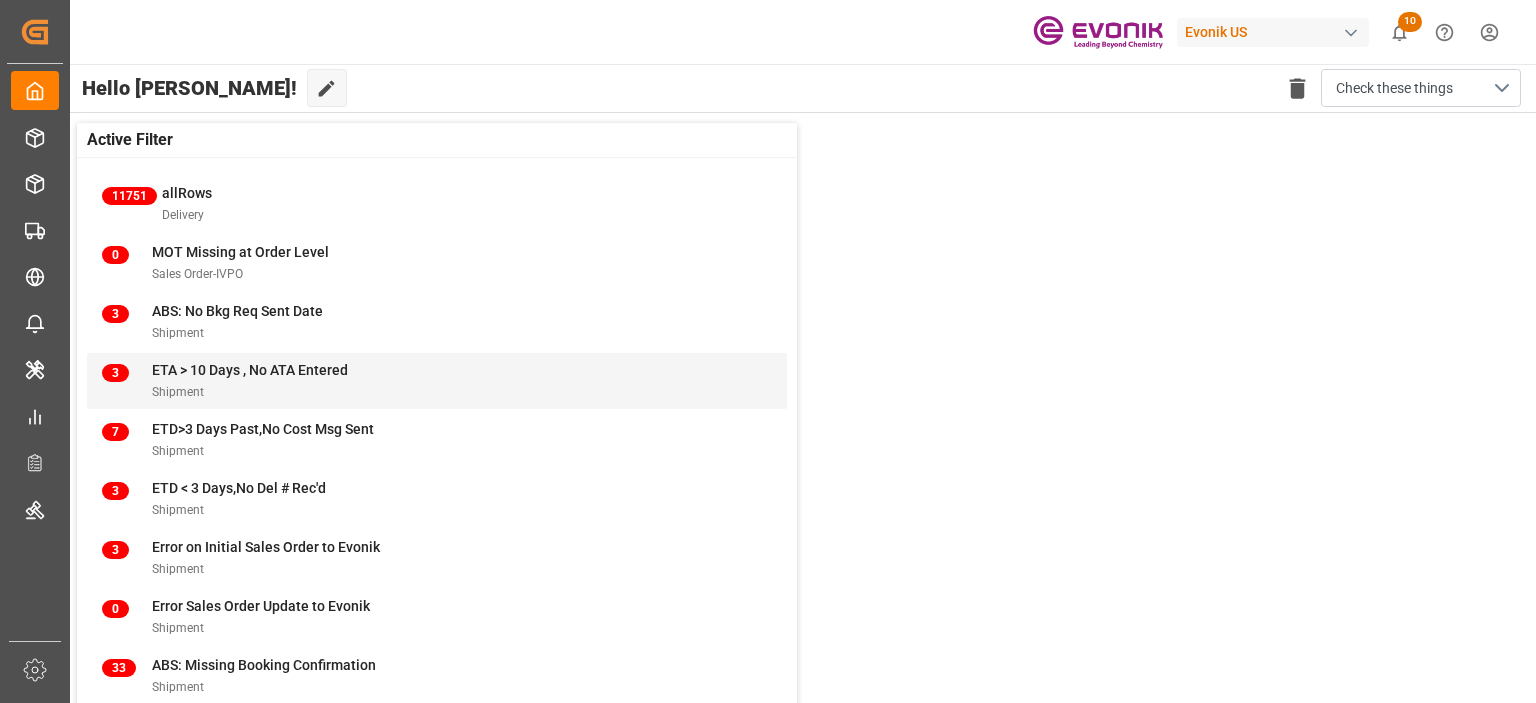 scroll, scrollTop: 76, scrollLeft: 0, axis: vertical 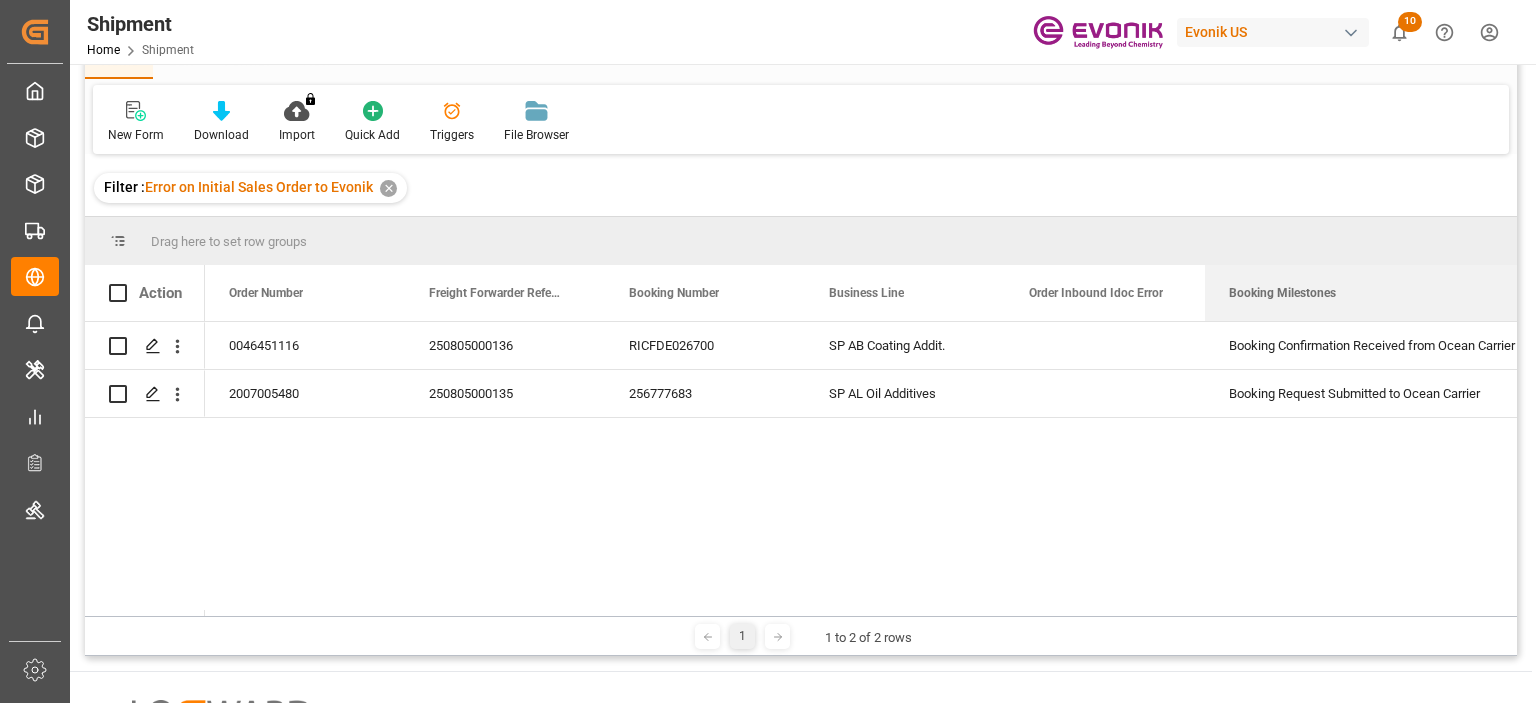drag, startPoint x: 1403, startPoint y: 280, endPoint x: 1555, endPoint y: 280, distance: 152 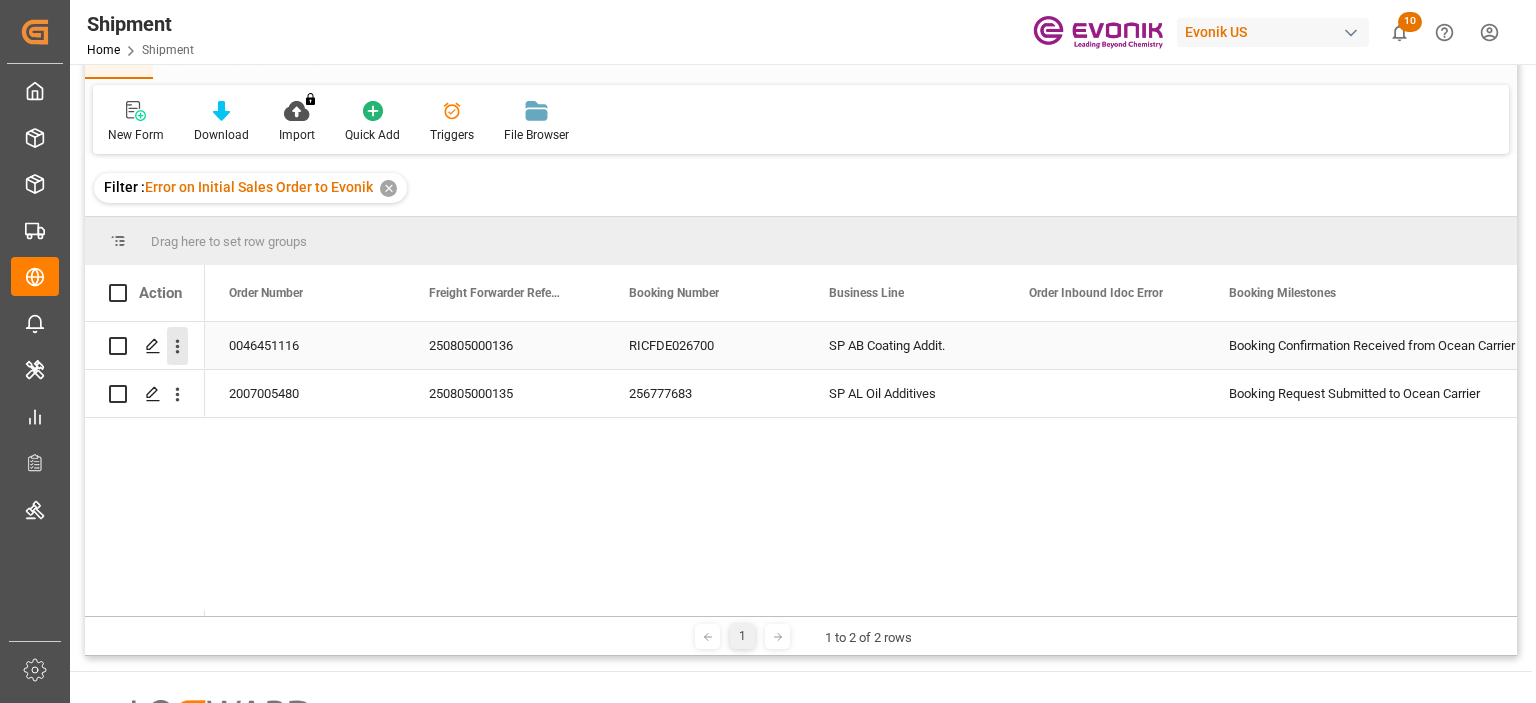 click 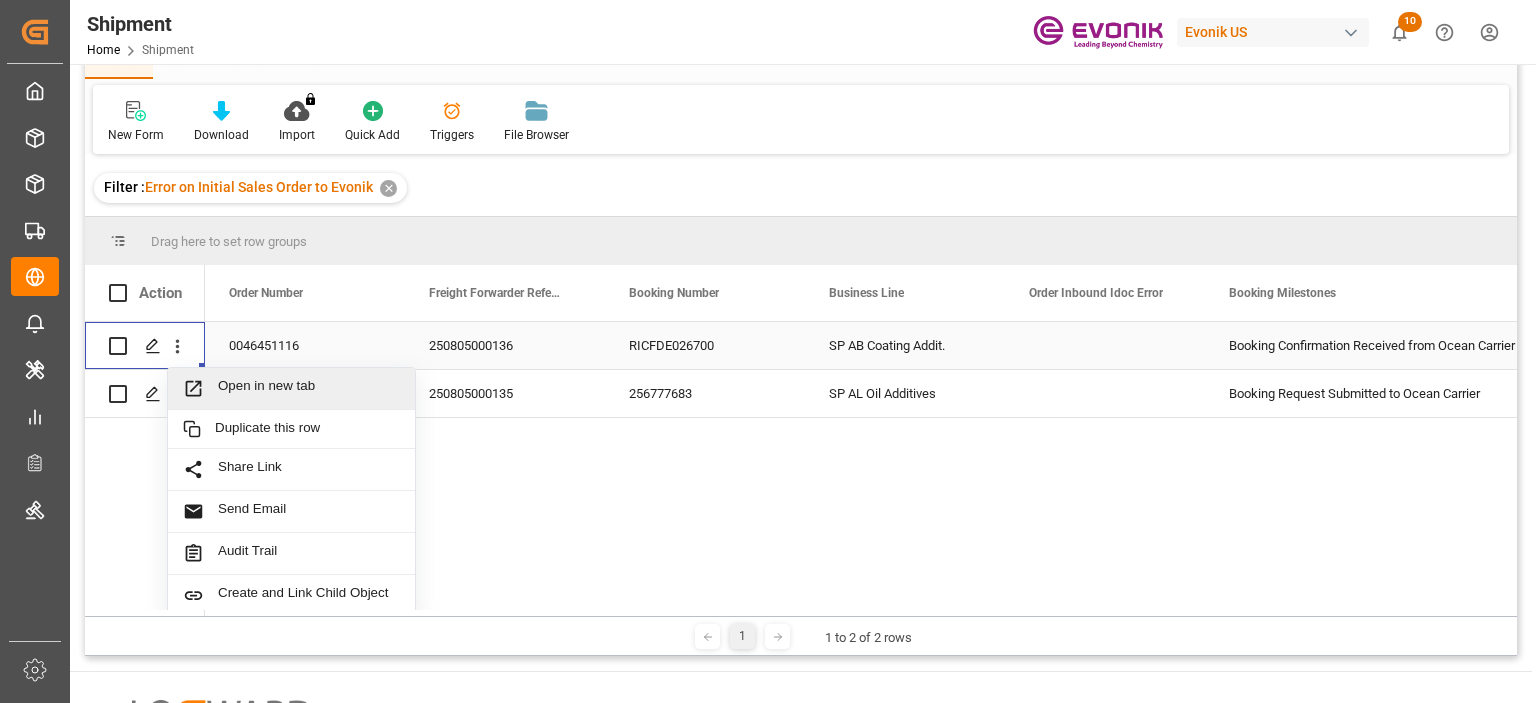 click on "Open in new tab" at bounding box center (309, 388) 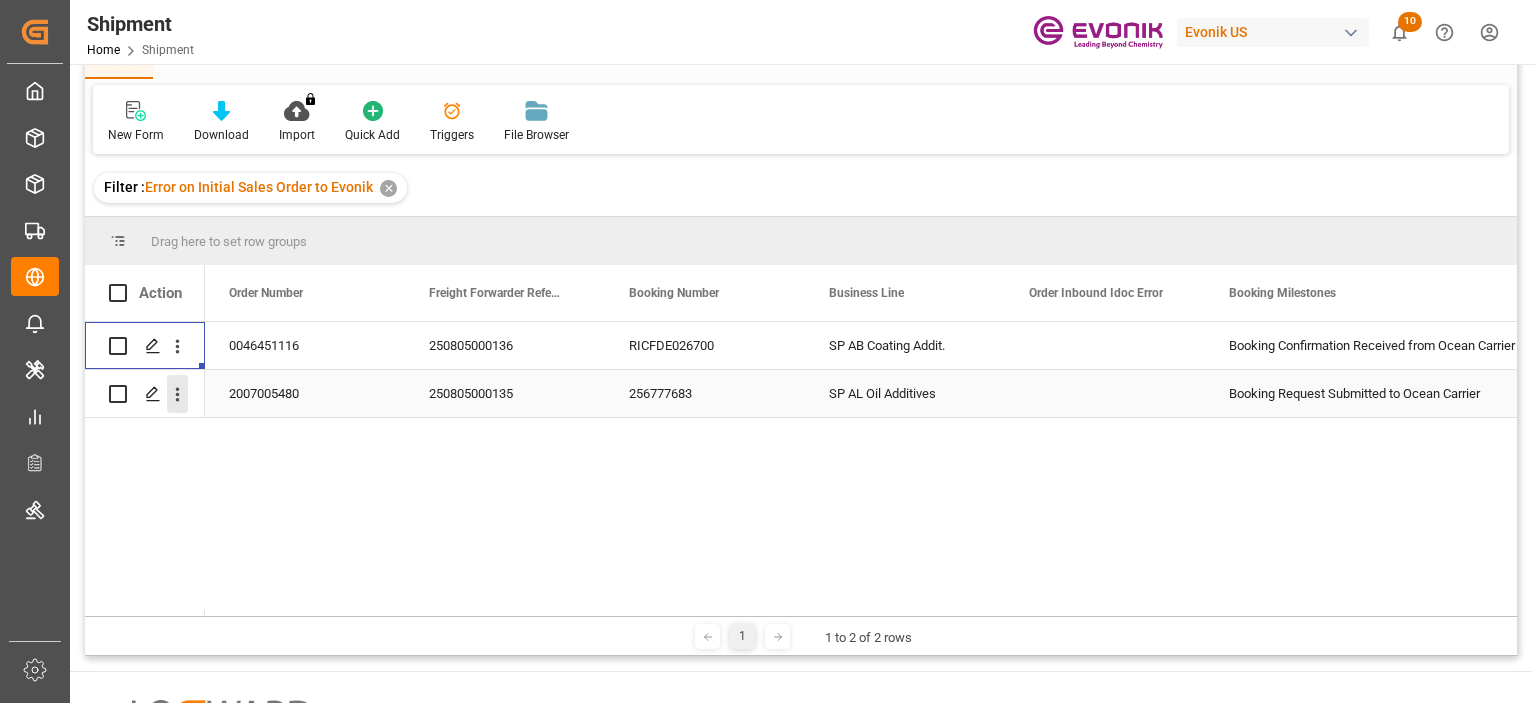 click 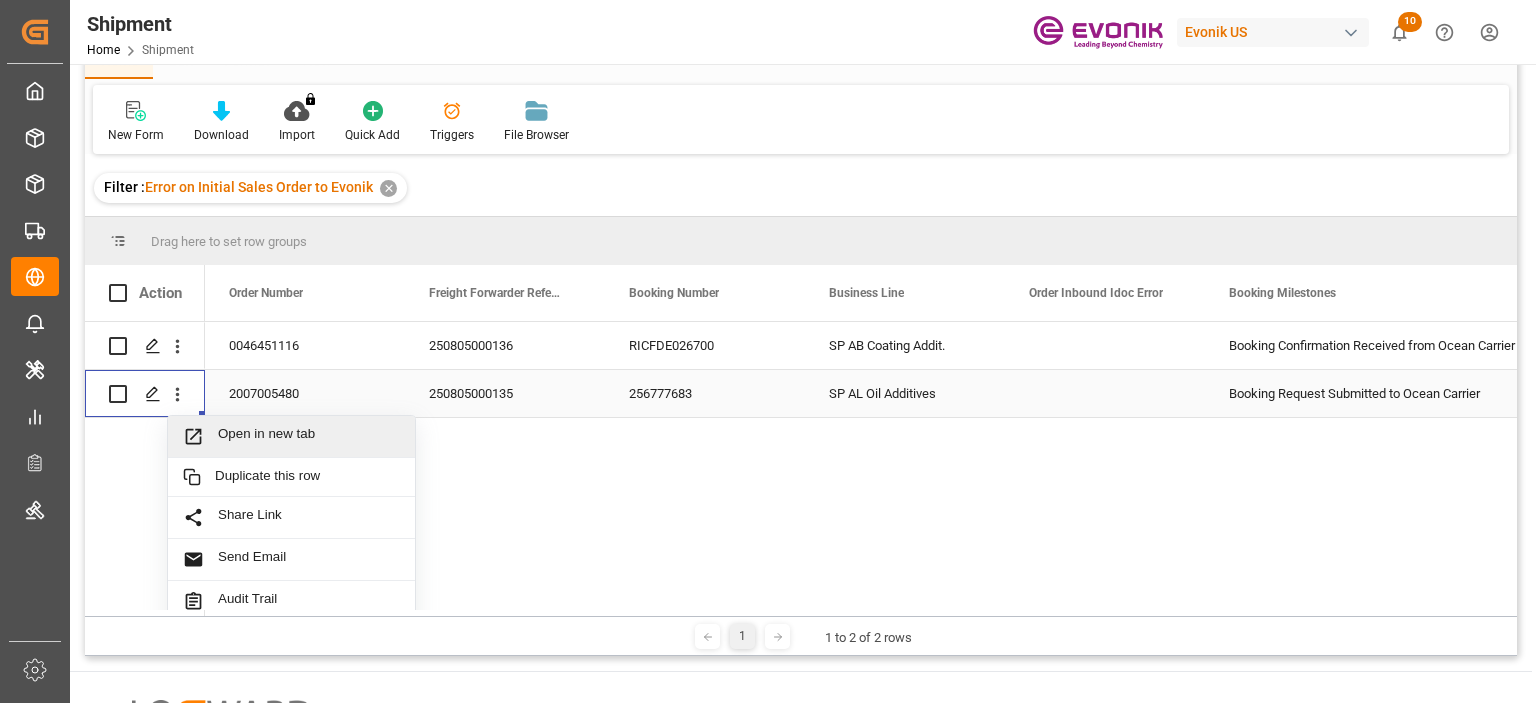 click on "Open in new tab" at bounding box center [309, 436] 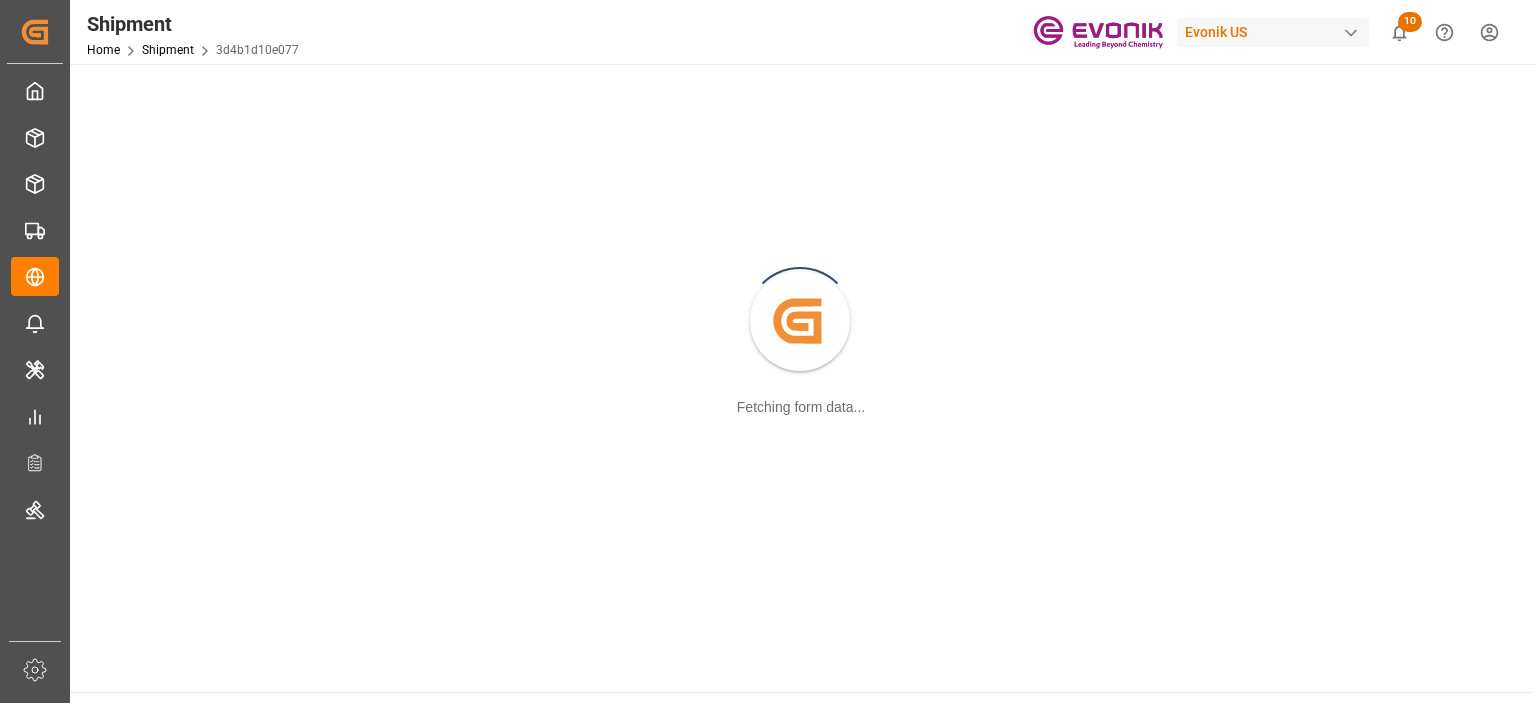 scroll, scrollTop: 0, scrollLeft: 0, axis: both 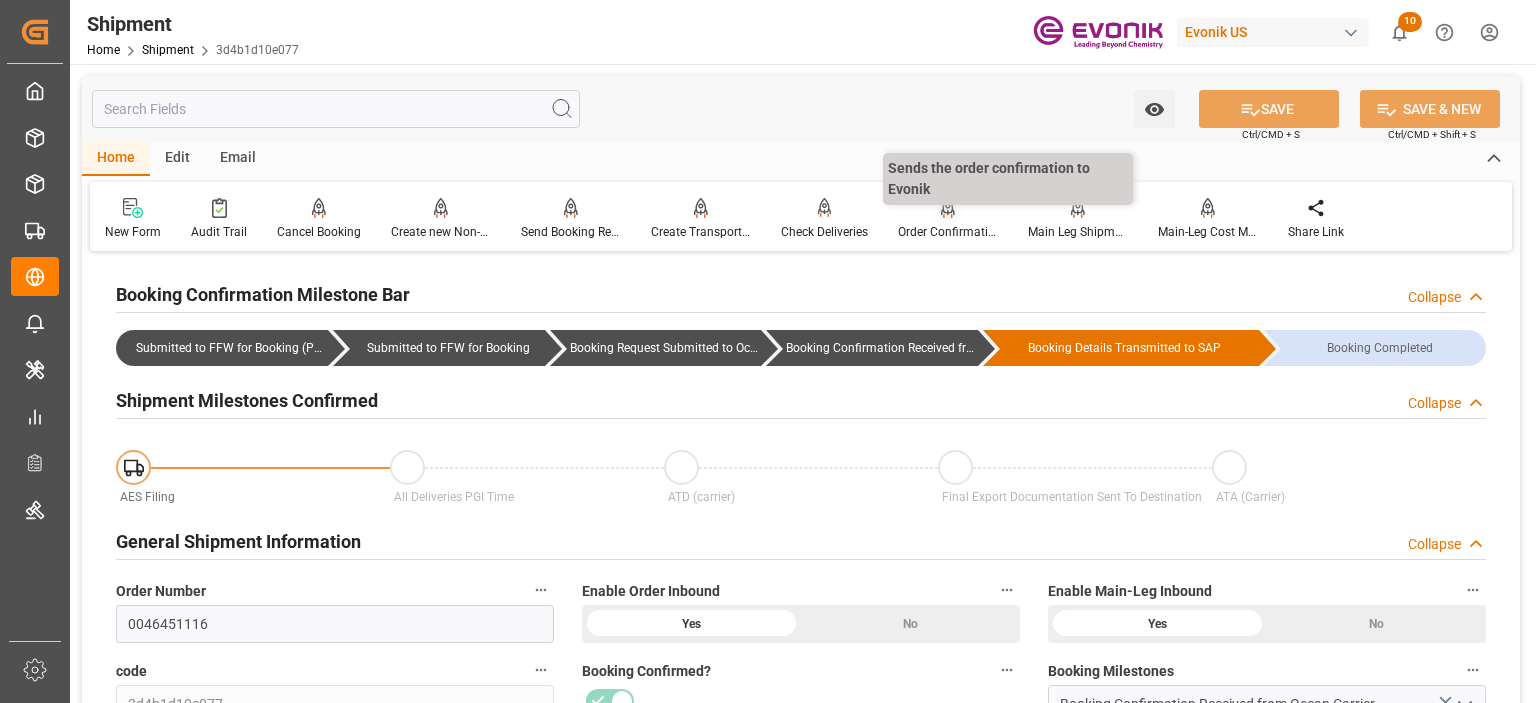 click on "Order Confirmation" at bounding box center [948, 219] 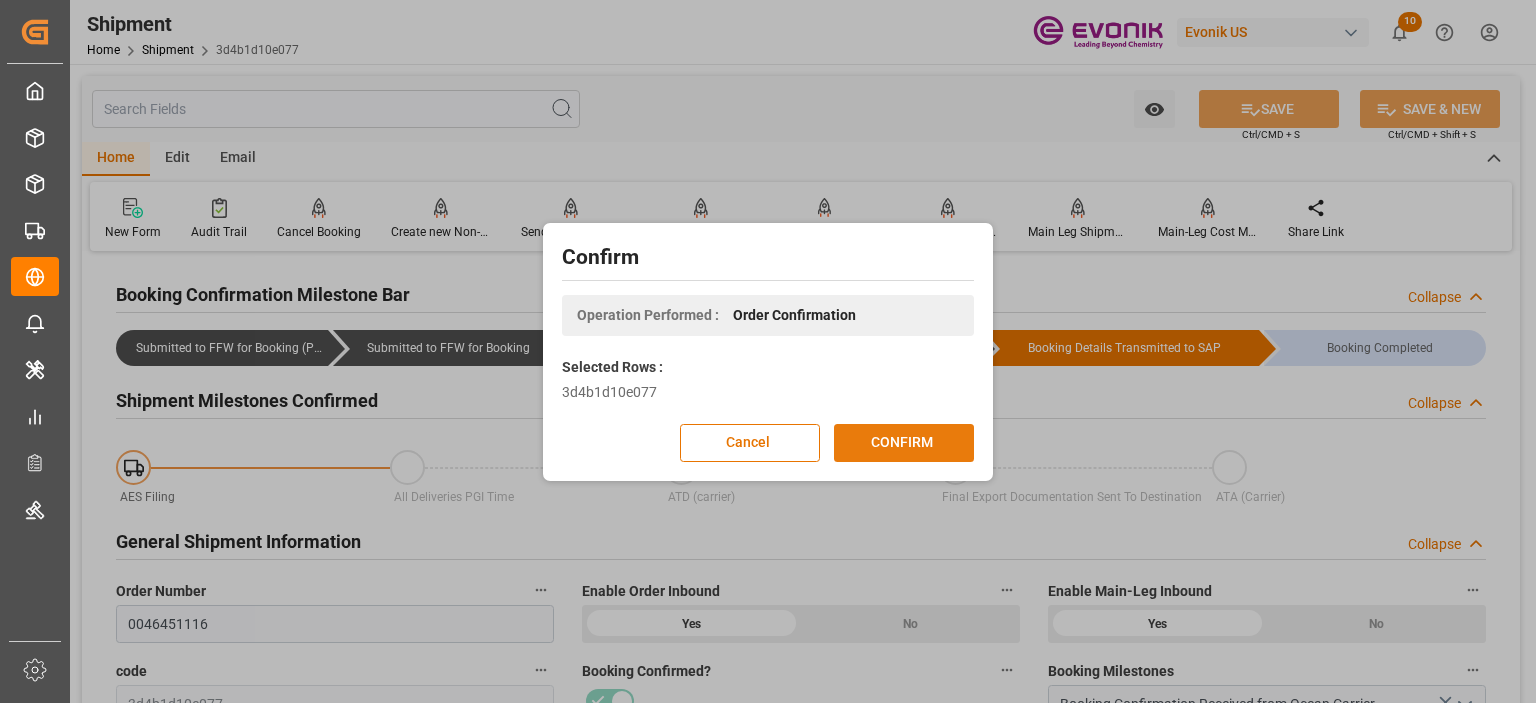 click on "CONFIRM" at bounding box center [904, 443] 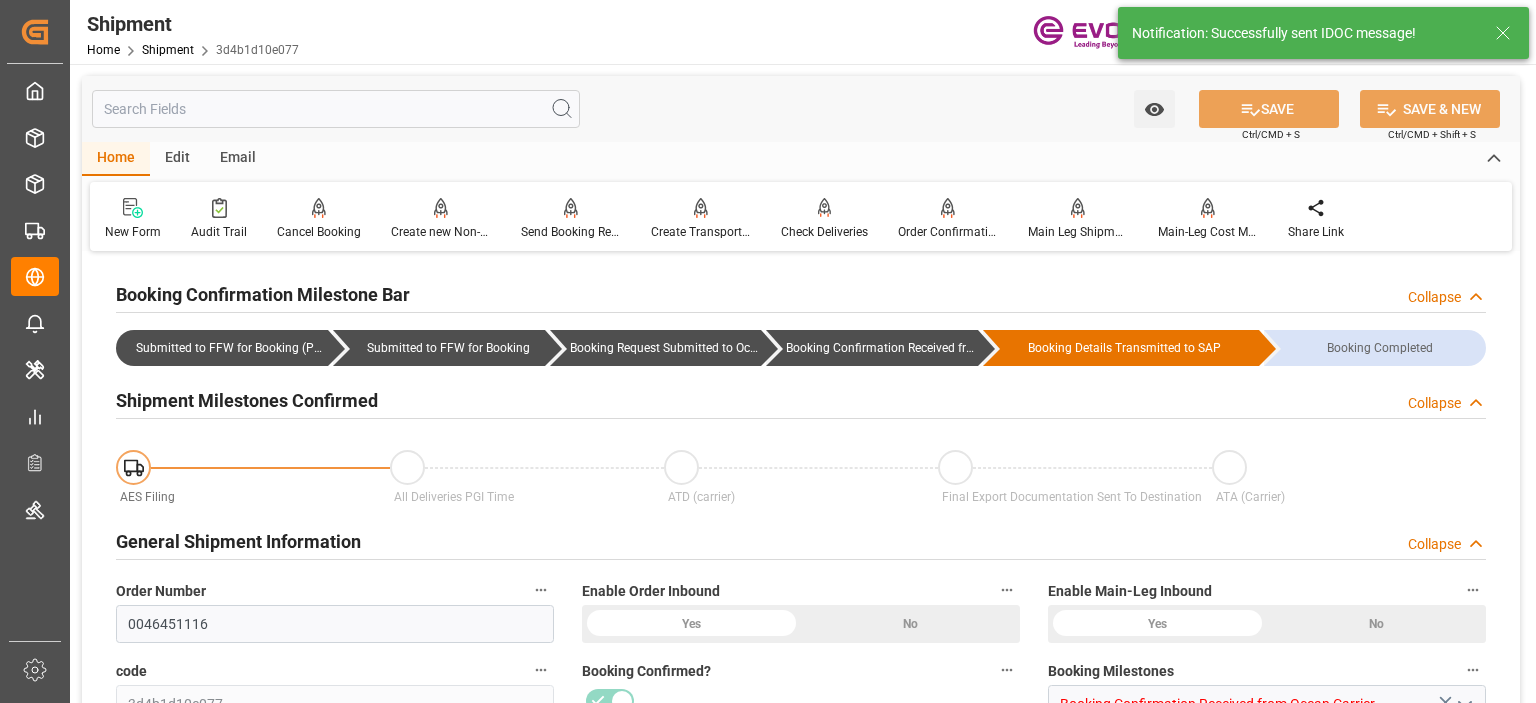 type on "0046451116" 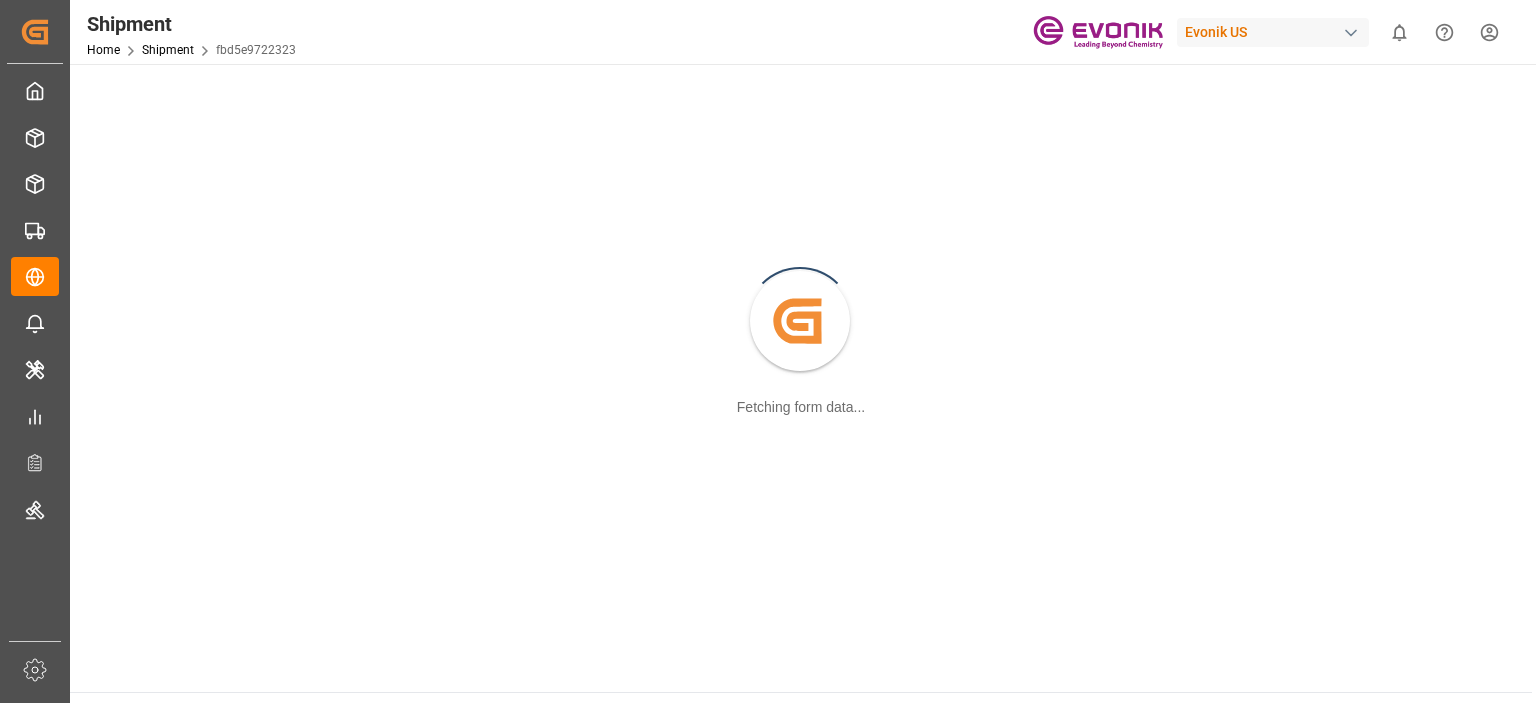 scroll, scrollTop: 0, scrollLeft: 0, axis: both 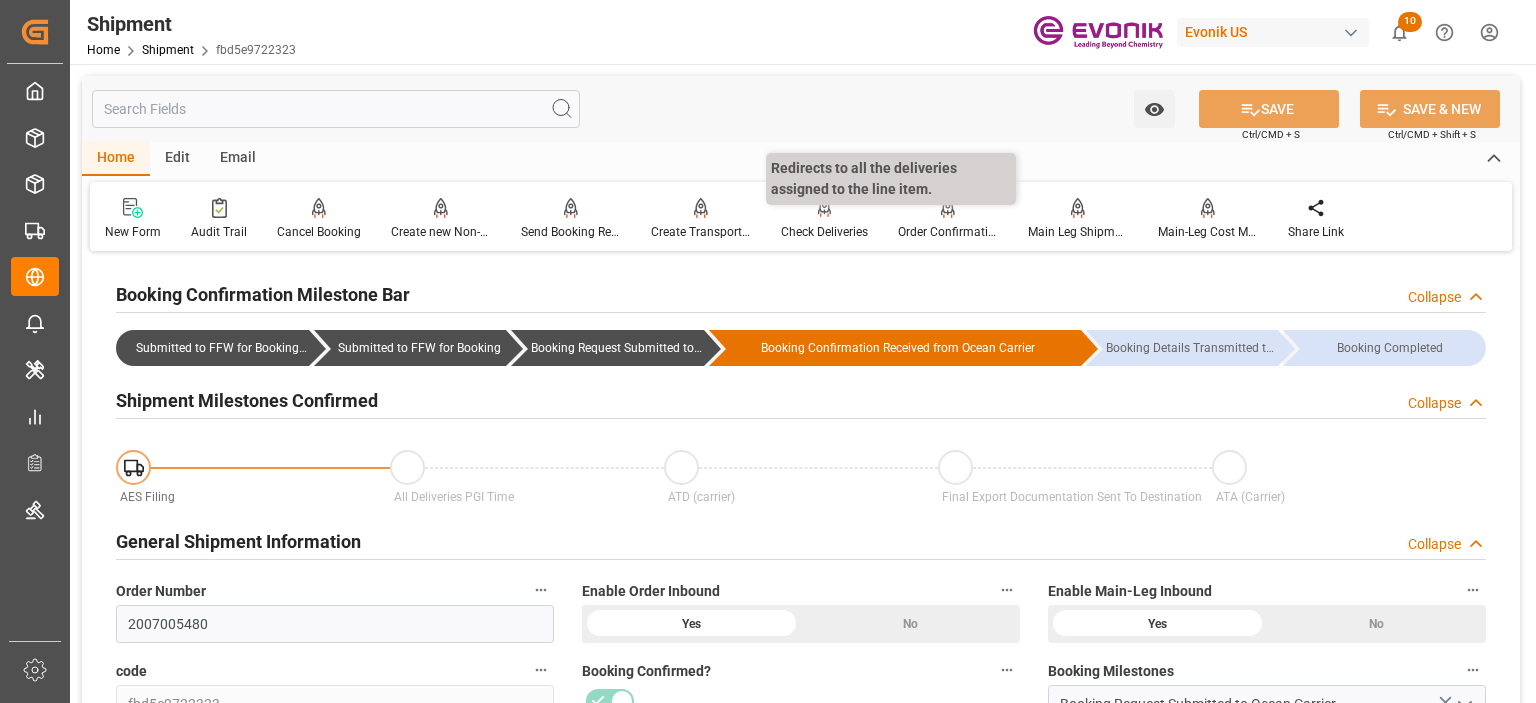click on "Redirects to all the deliveries assigned to the line item." at bounding box center (891, 179) 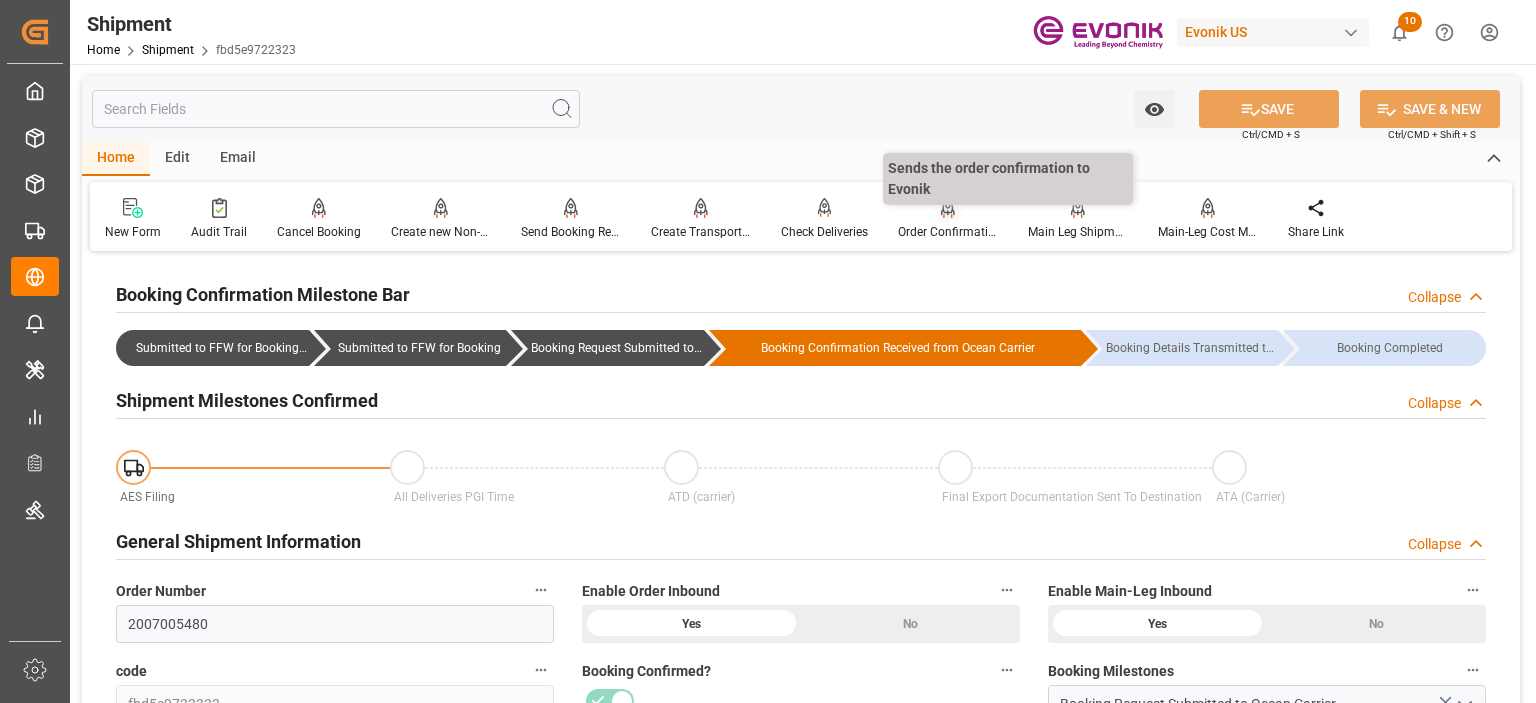 click on "Order Confirmation" at bounding box center [948, 232] 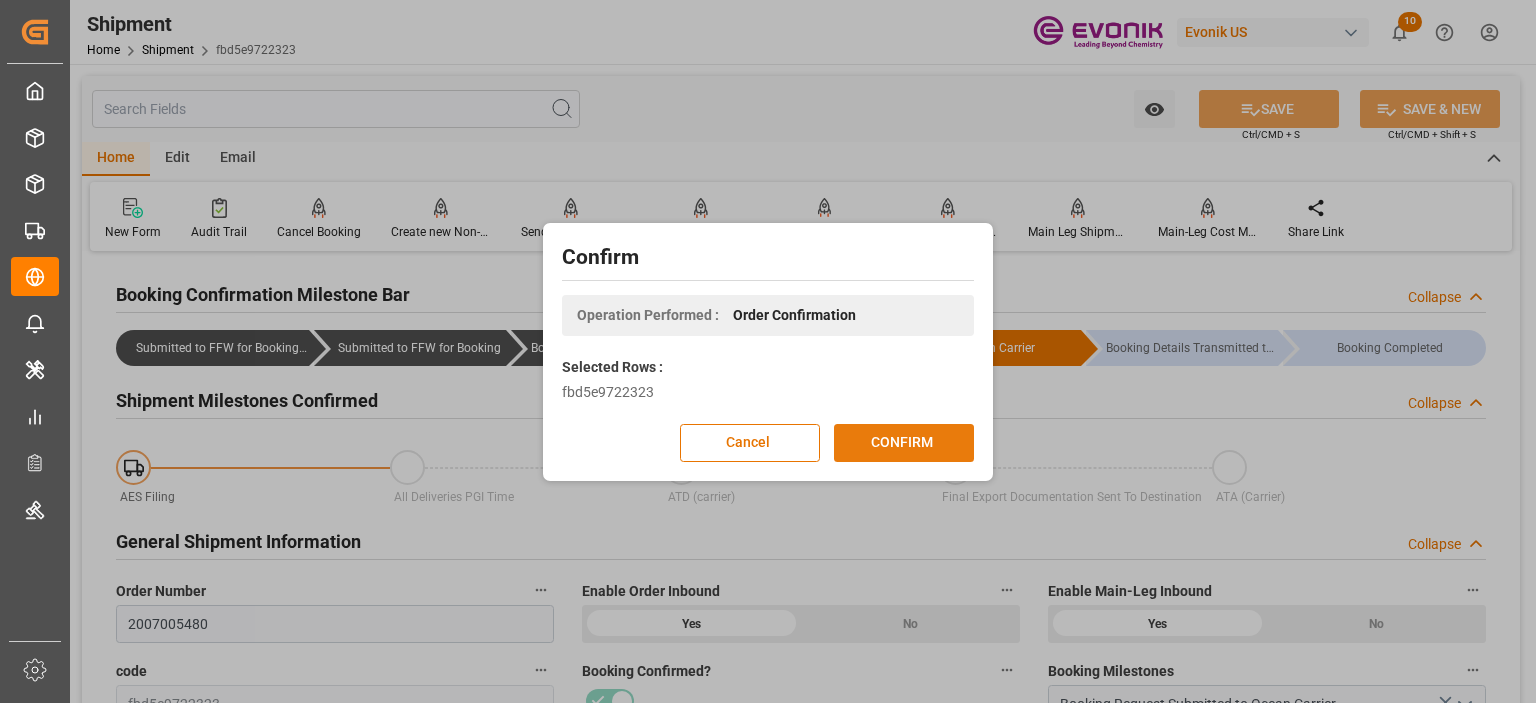 click on "CONFIRM" at bounding box center (904, 443) 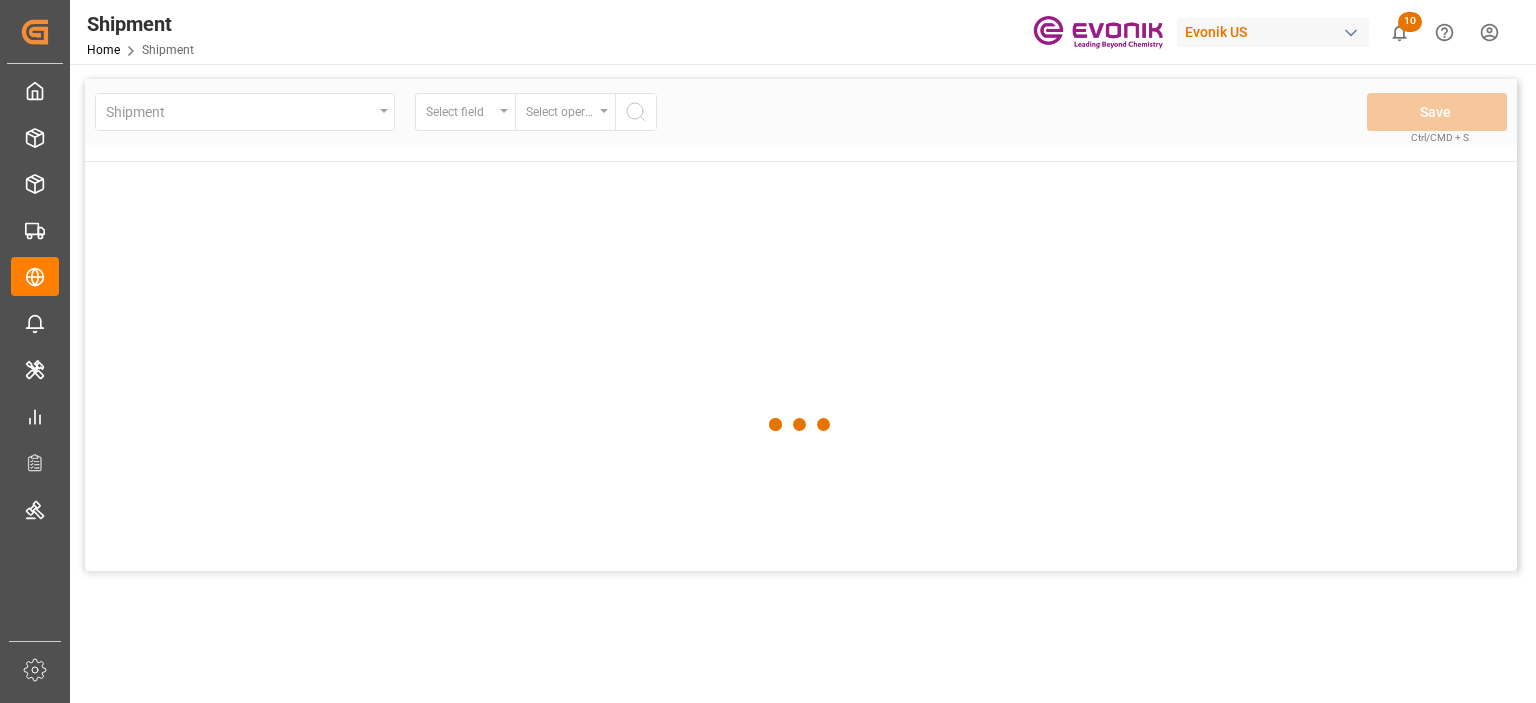 scroll, scrollTop: 0, scrollLeft: 0, axis: both 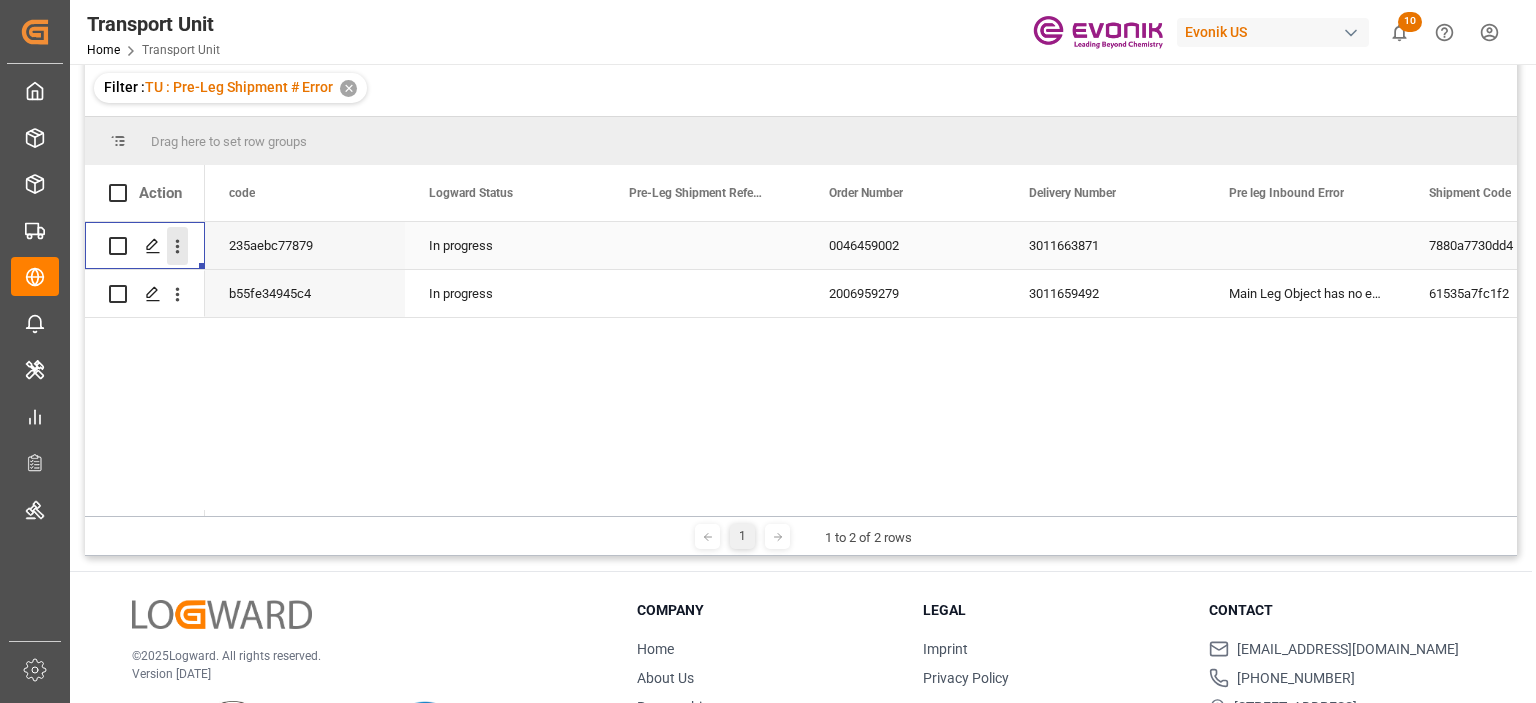 click 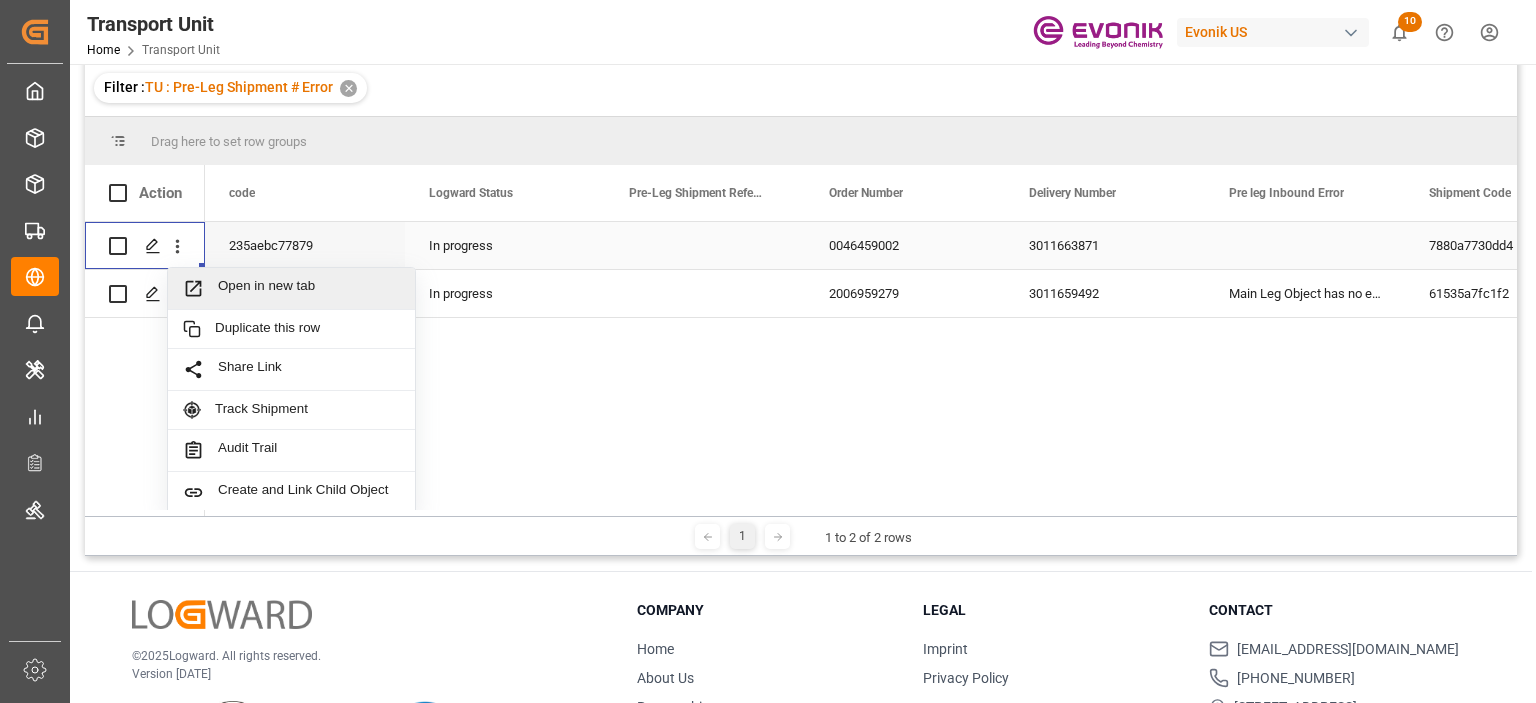 click on "Open in new tab" at bounding box center [309, 288] 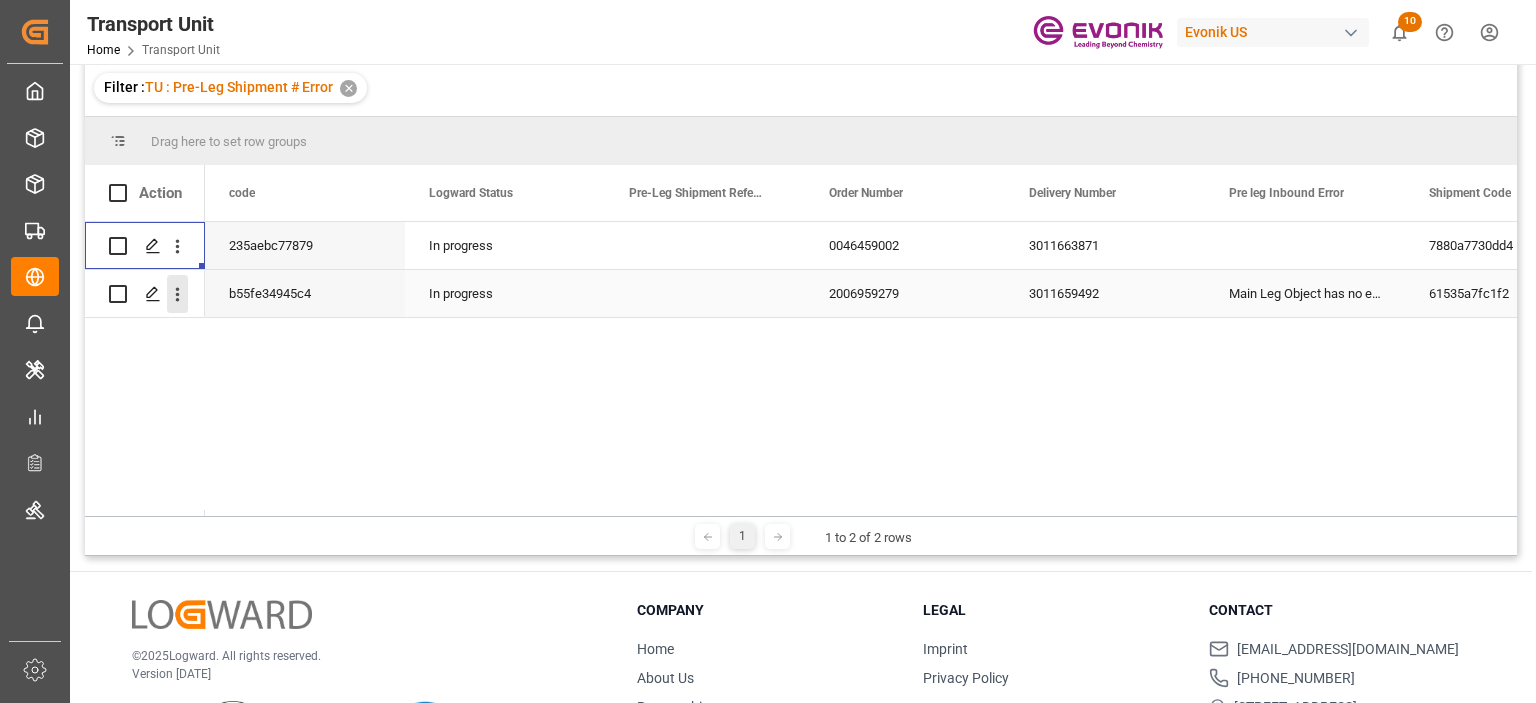 click 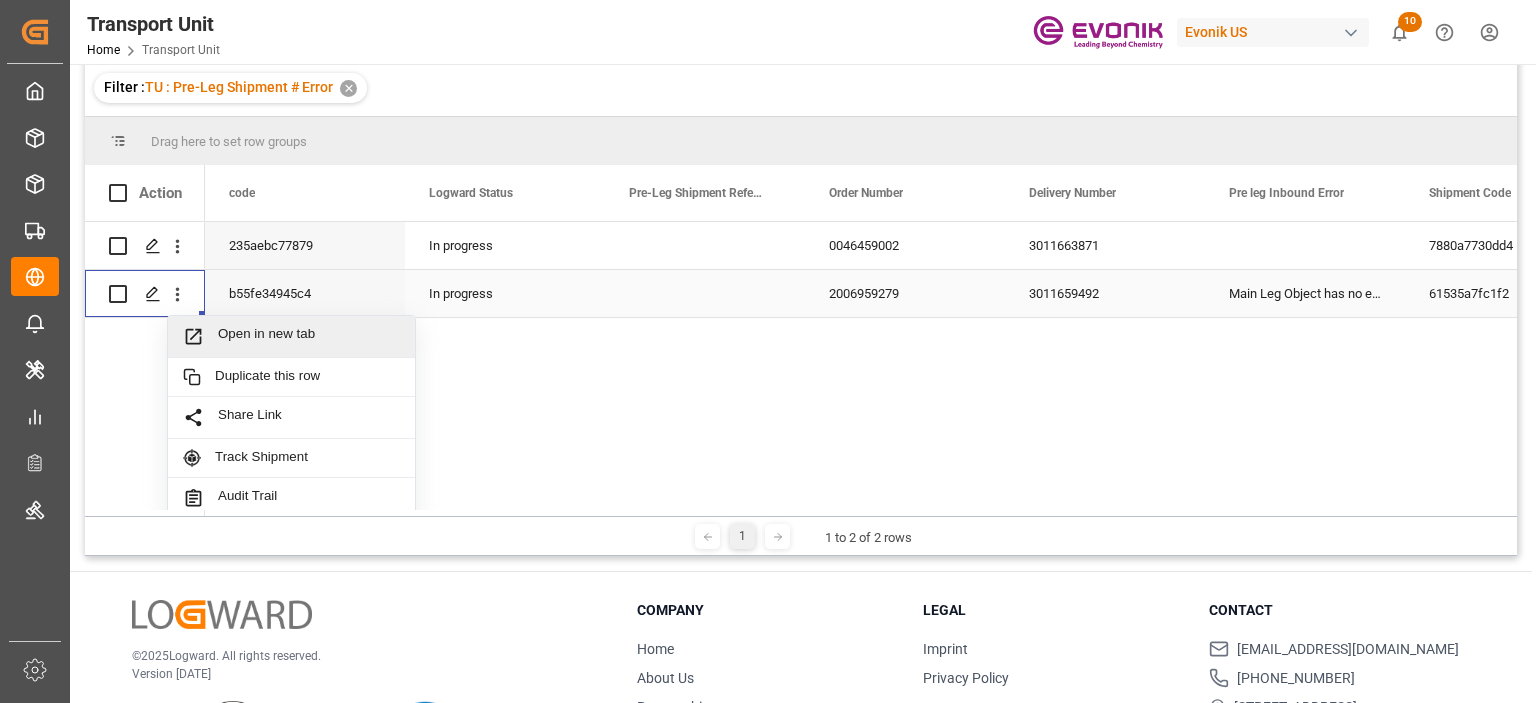 click on "Open in new tab" at bounding box center (291, 337) 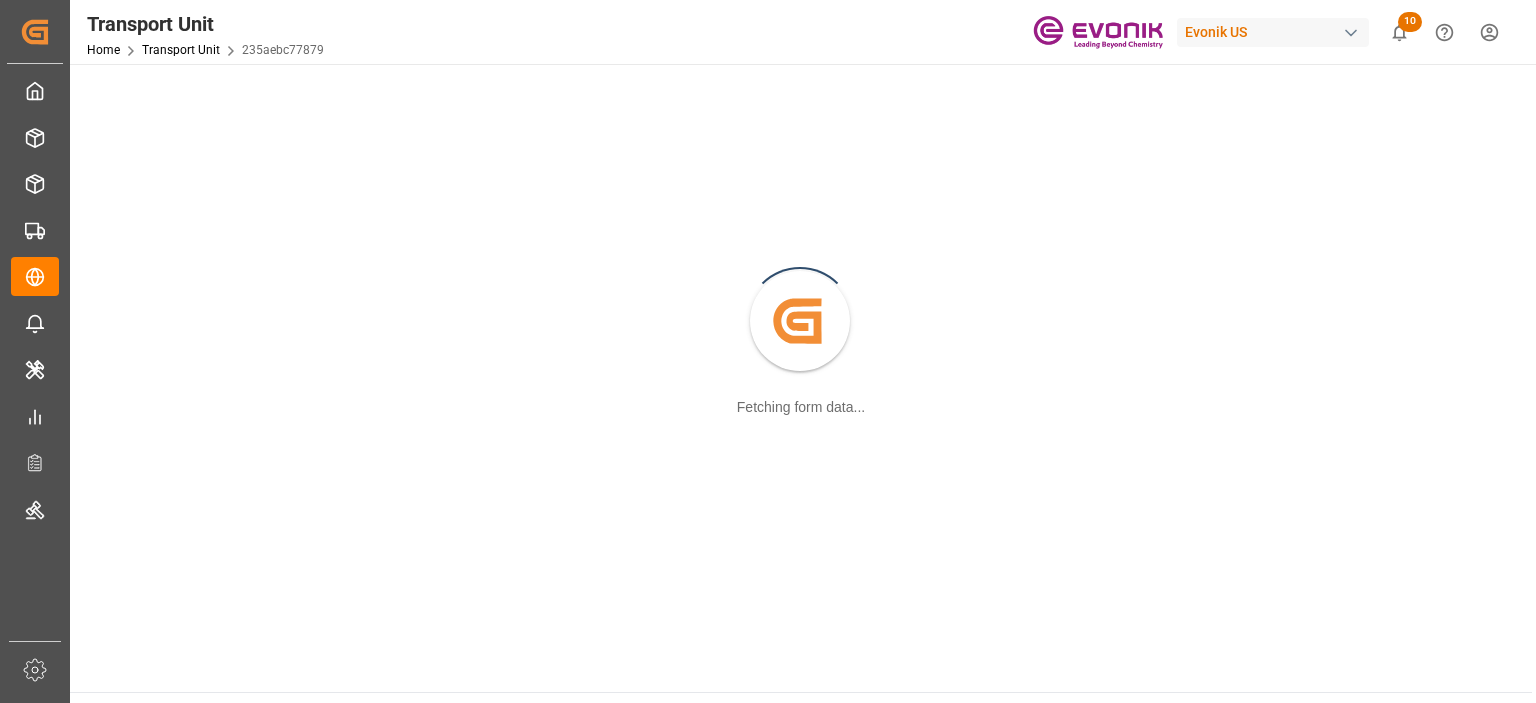 scroll, scrollTop: 0, scrollLeft: 0, axis: both 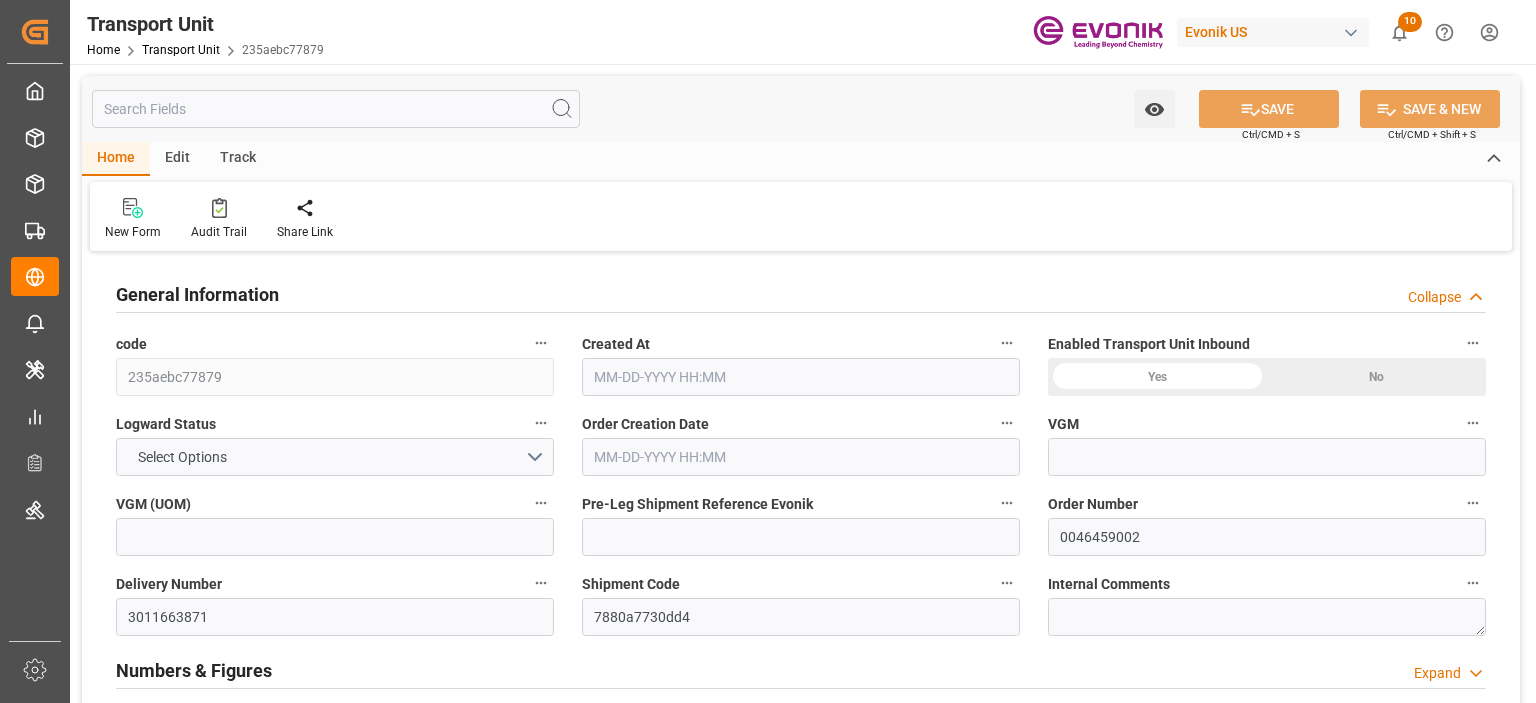 type on "Maersk" 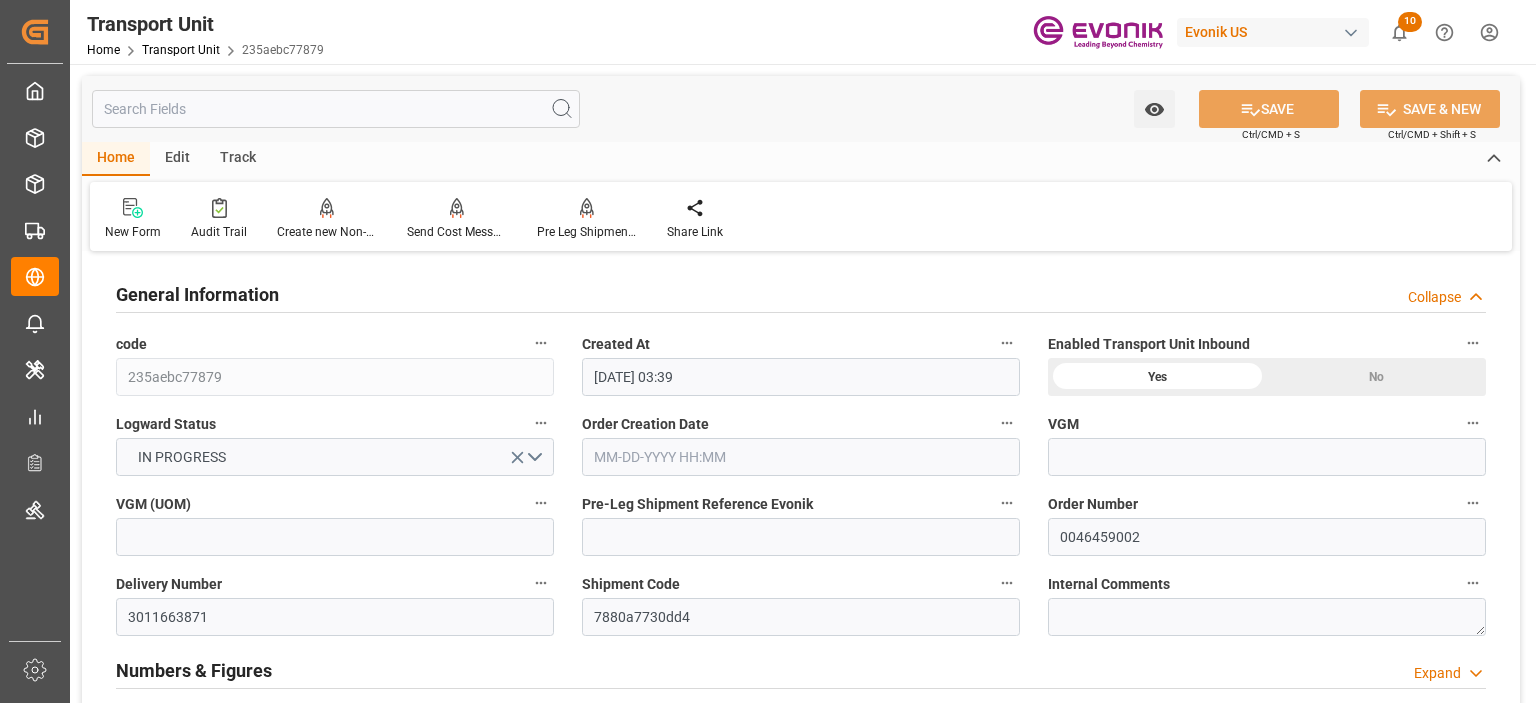type on "06-19-2025 03:39" 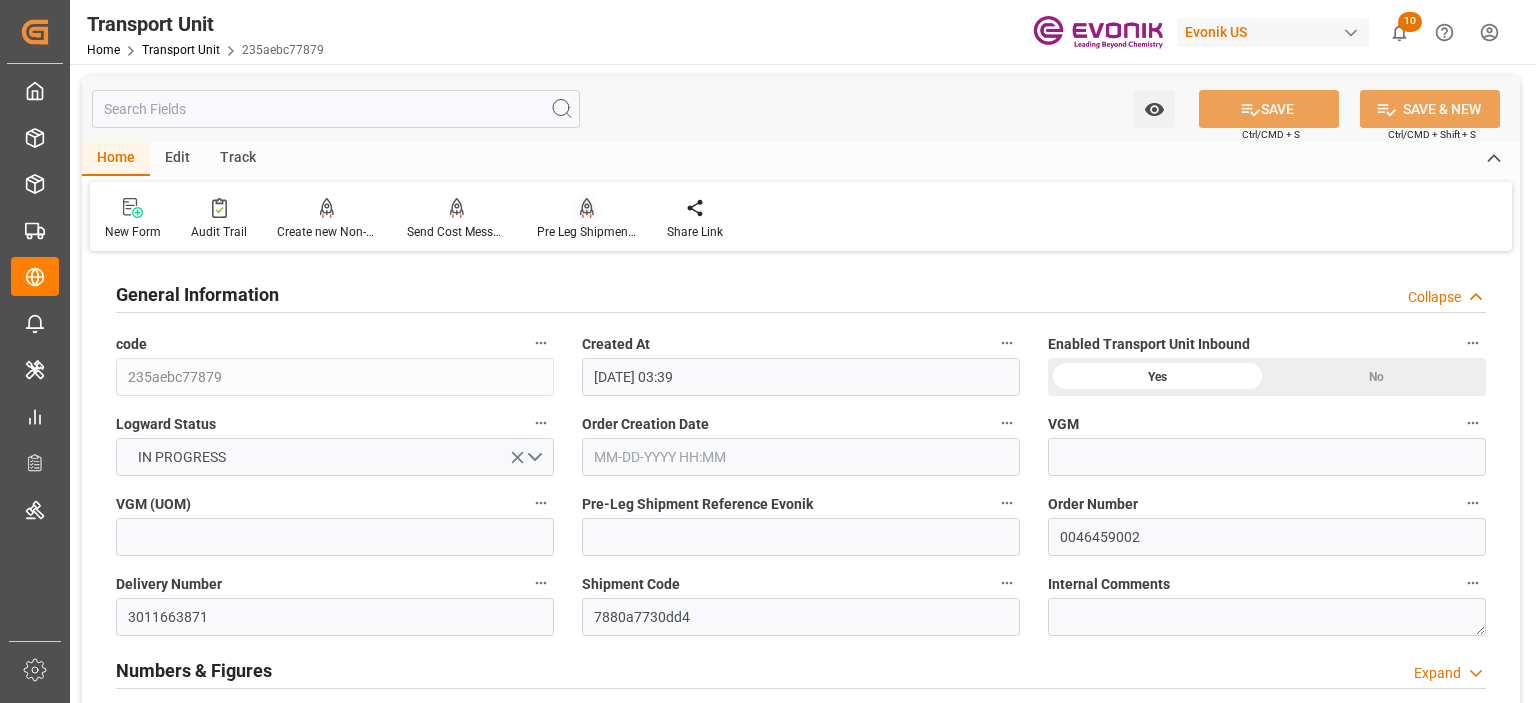 click on "Pre Leg Shipment Inbound" at bounding box center [587, 232] 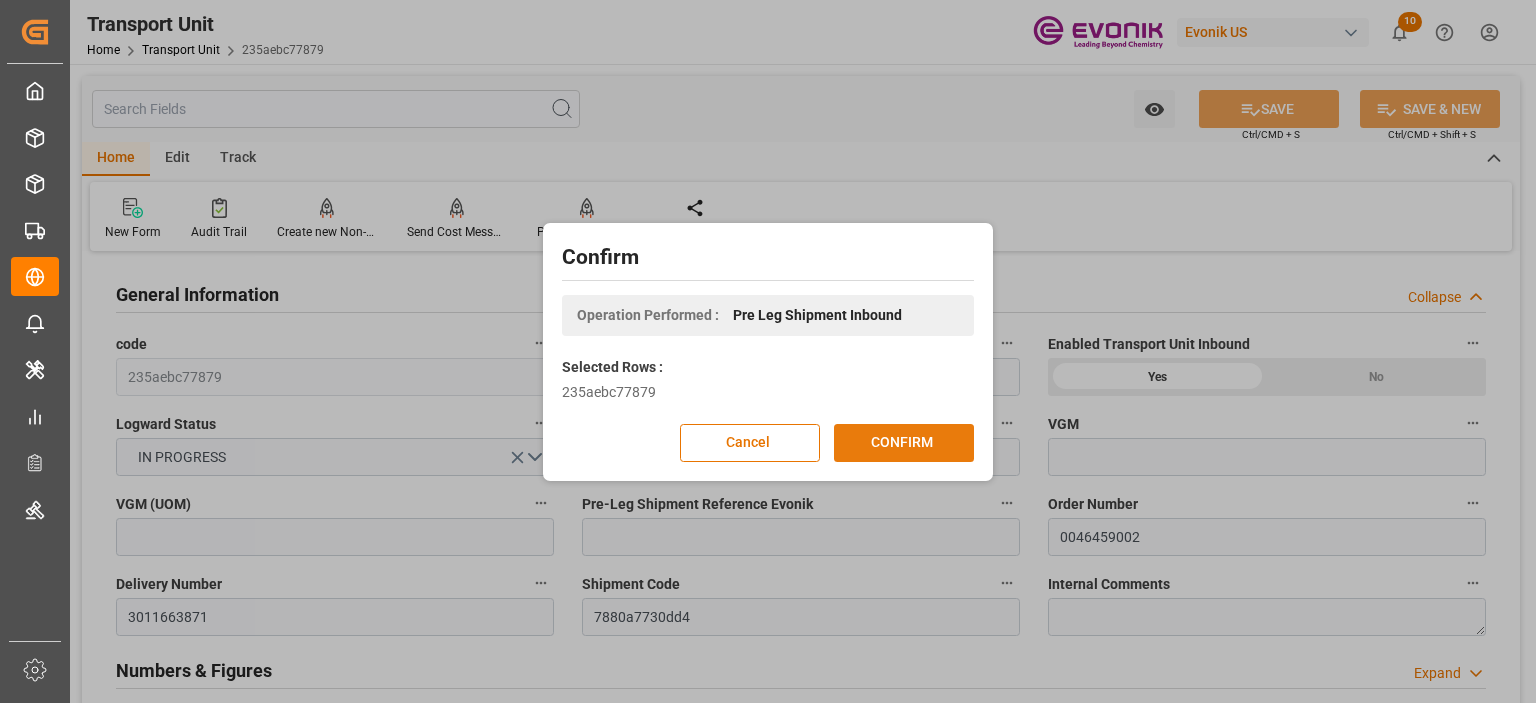 click on "CONFIRM" at bounding box center (904, 443) 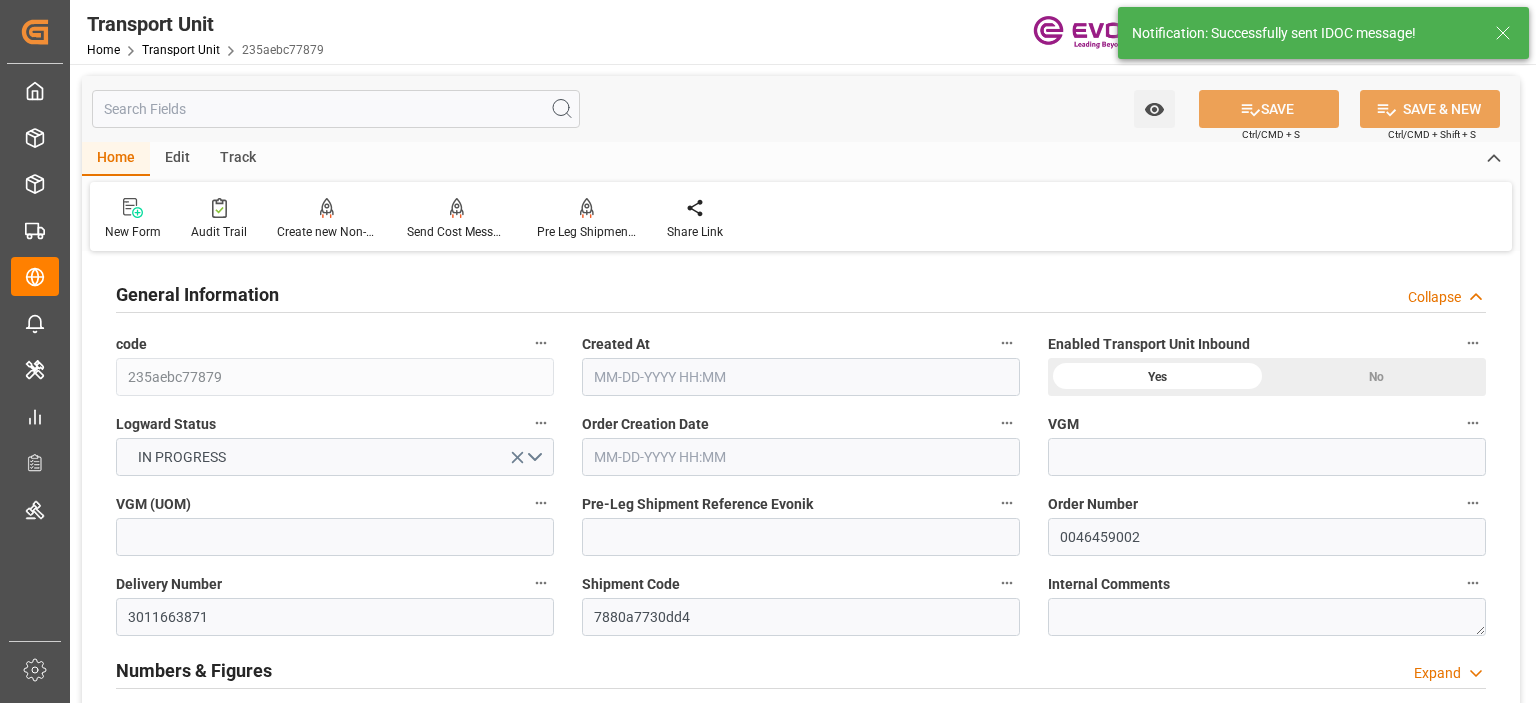 type on "Maersk" 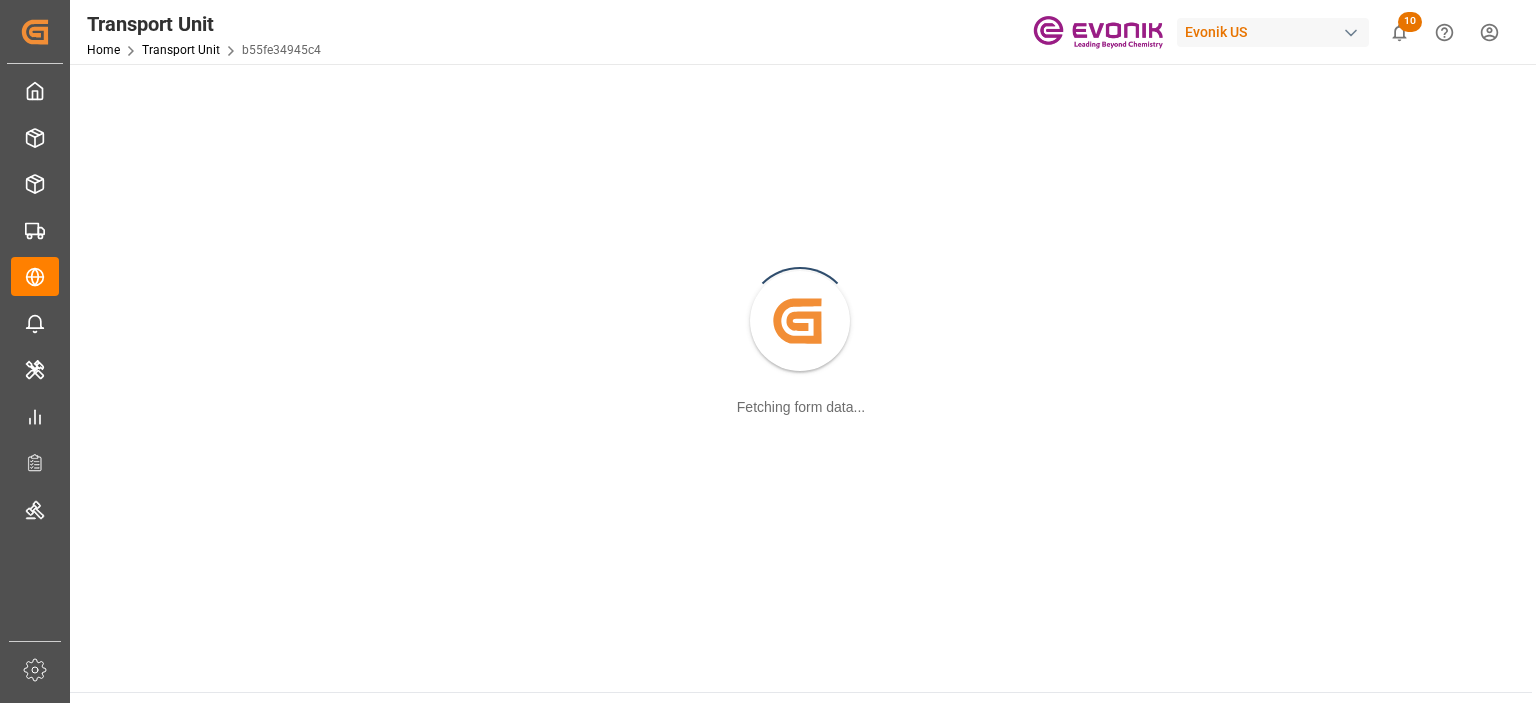 scroll, scrollTop: 0, scrollLeft: 0, axis: both 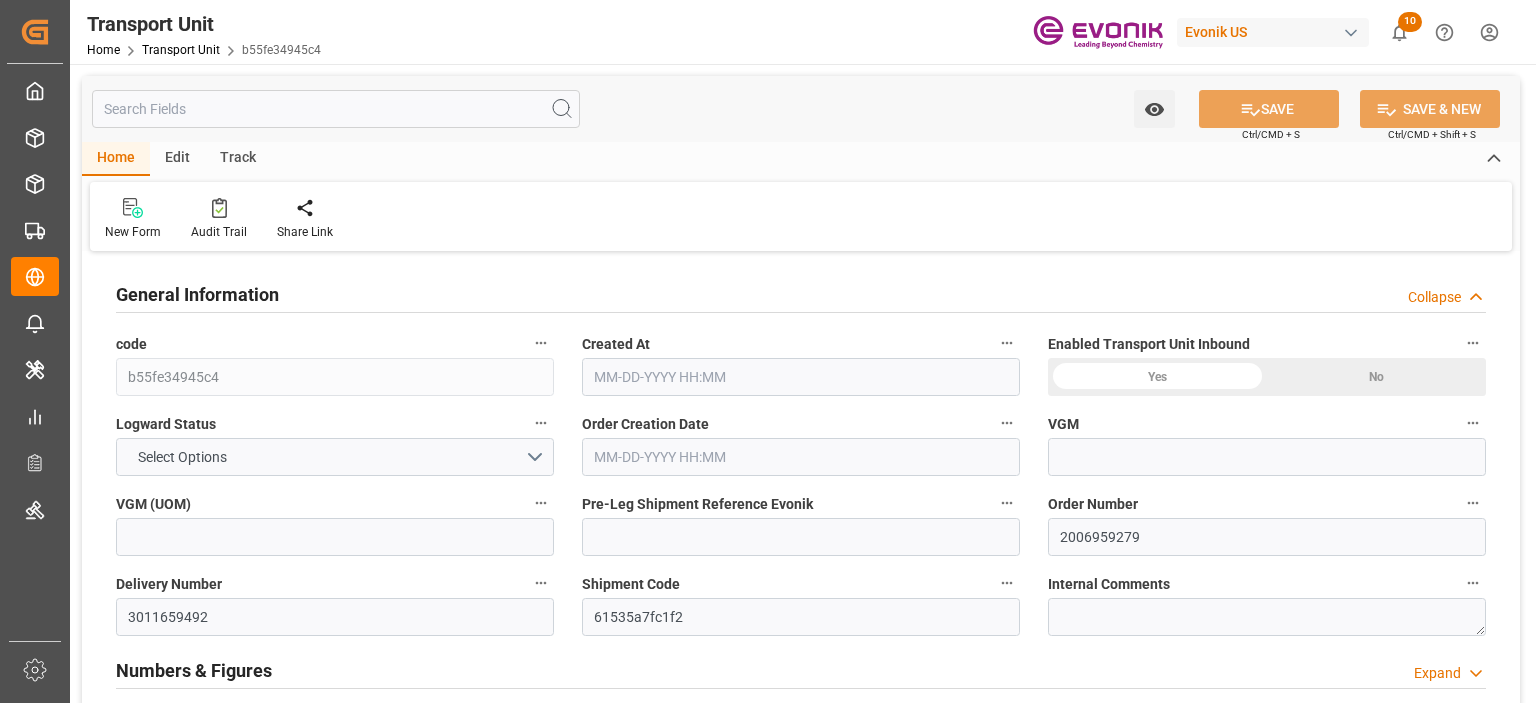 type on "ICL" 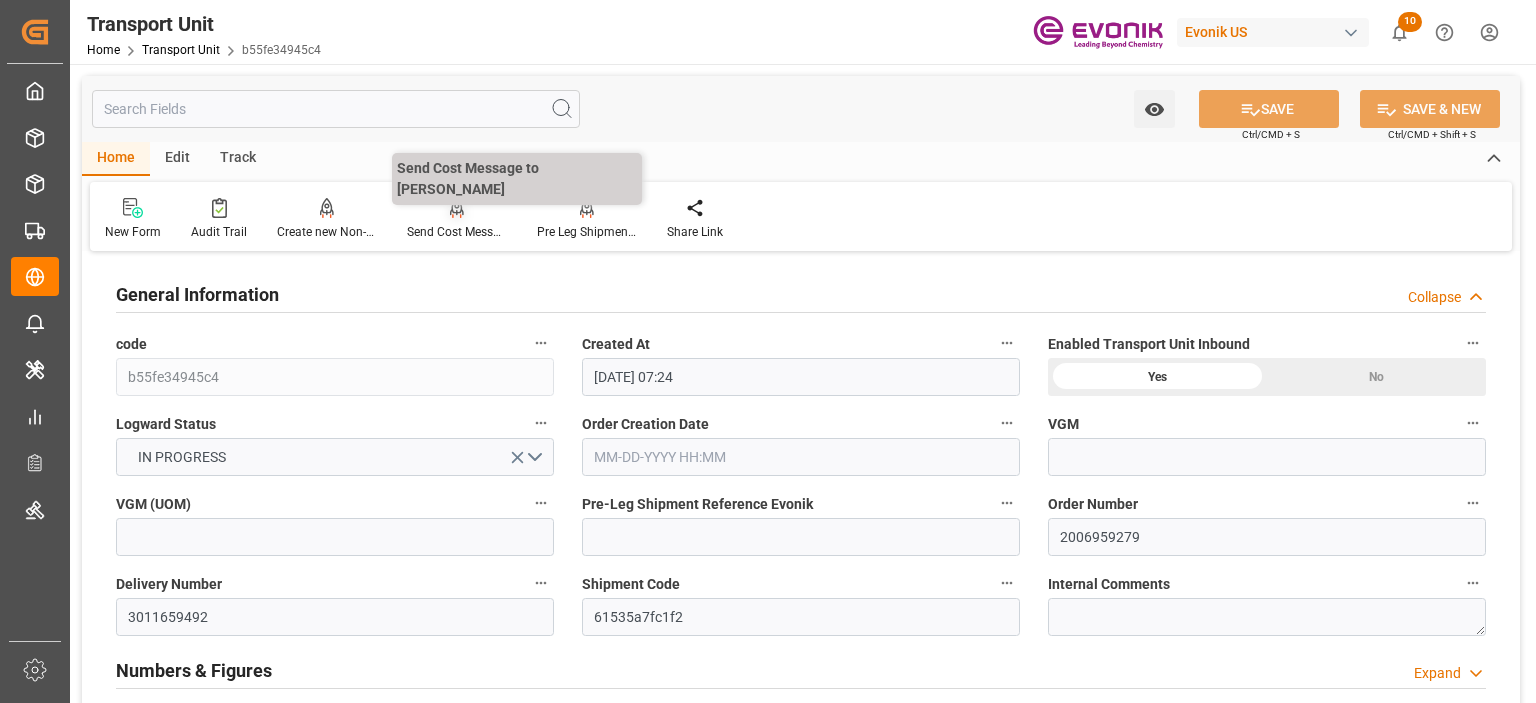 type on "[DATE] 07:24" 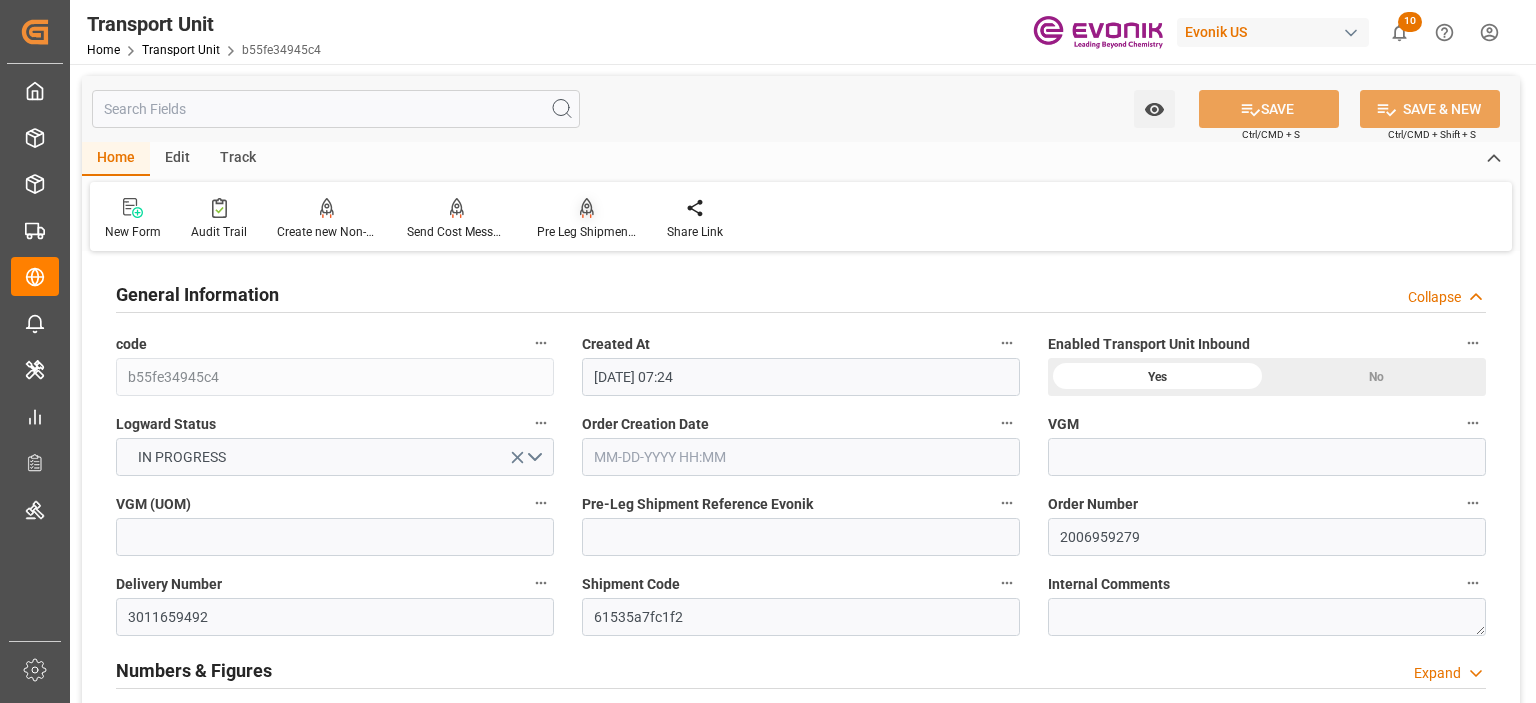 click on "Pre Leg Shipment Inbound" at bounding box center [587, 232] 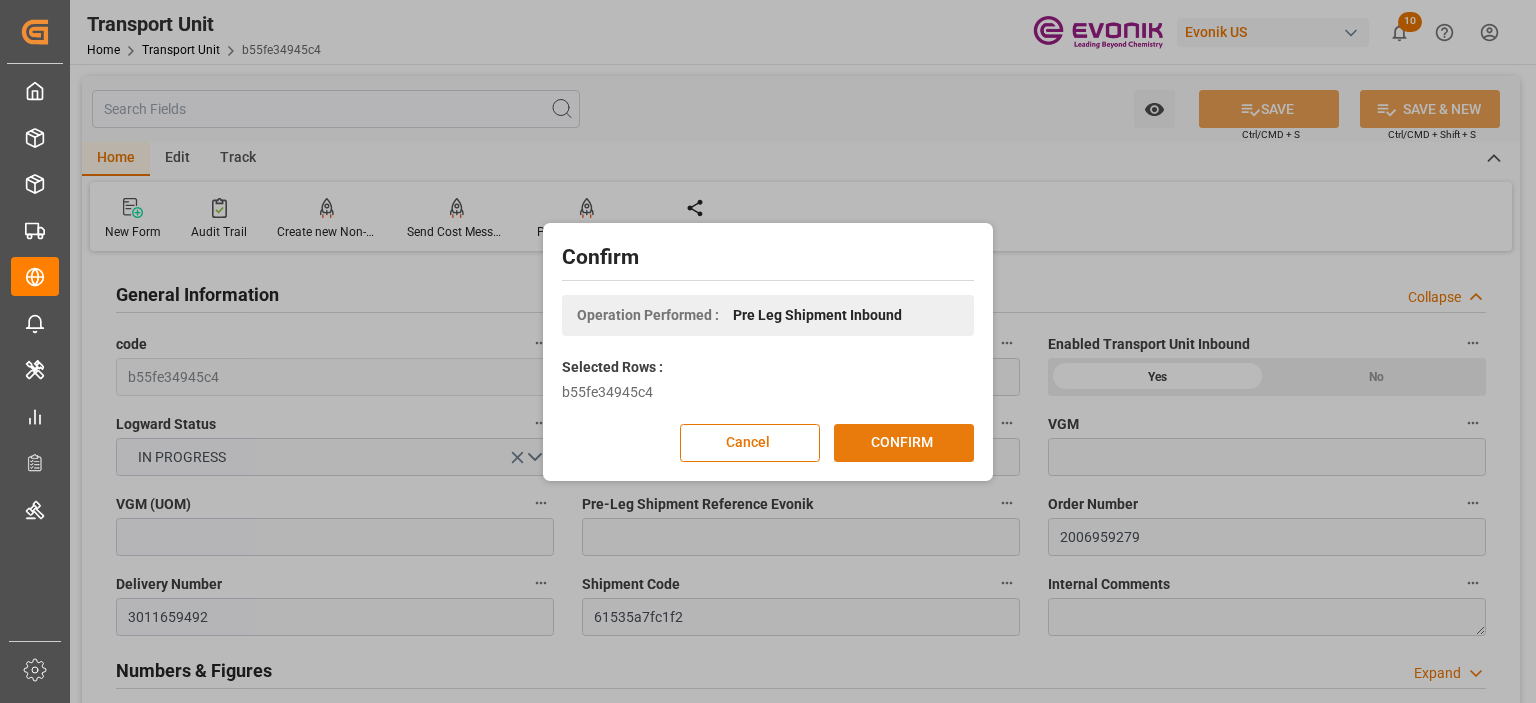 click on "CONFIRM" at bounding box center (904, 443) 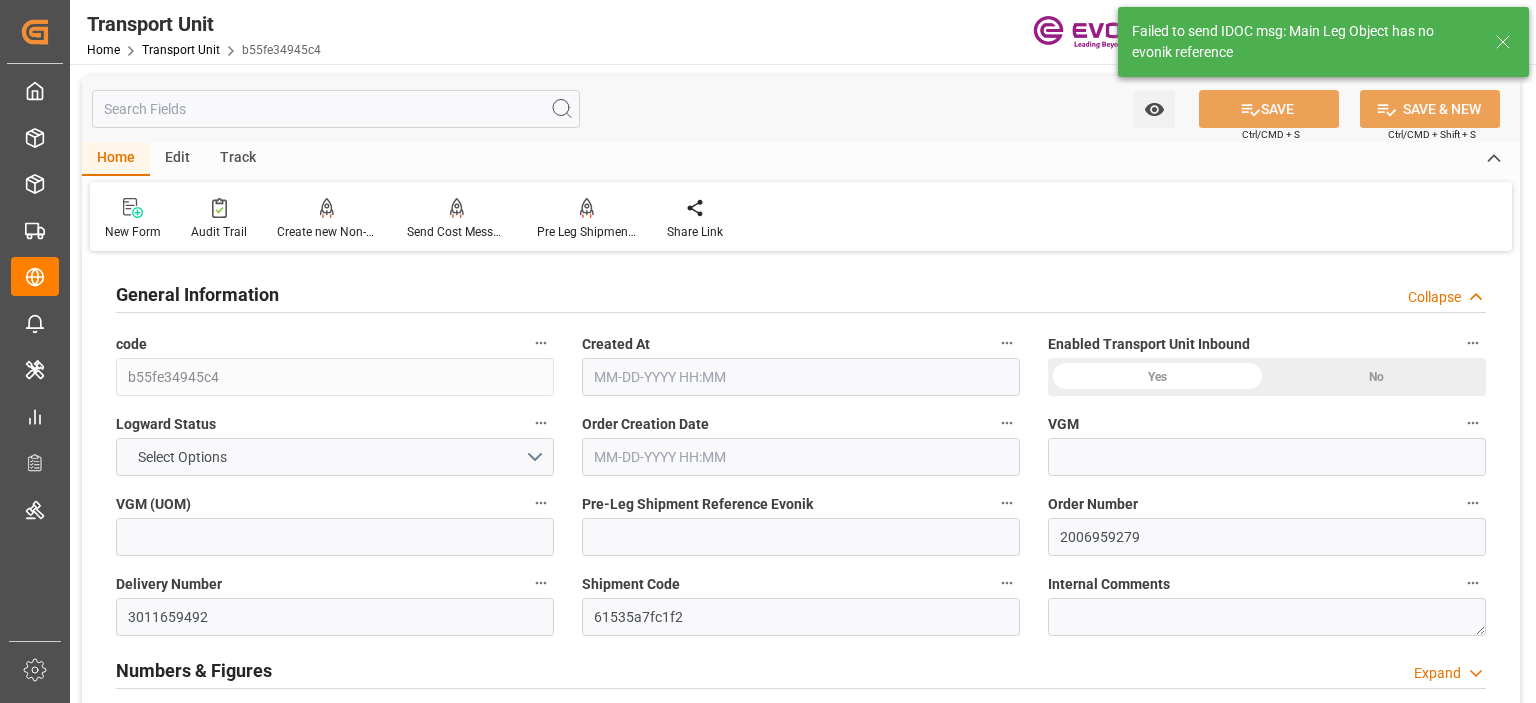 type on "ICL" 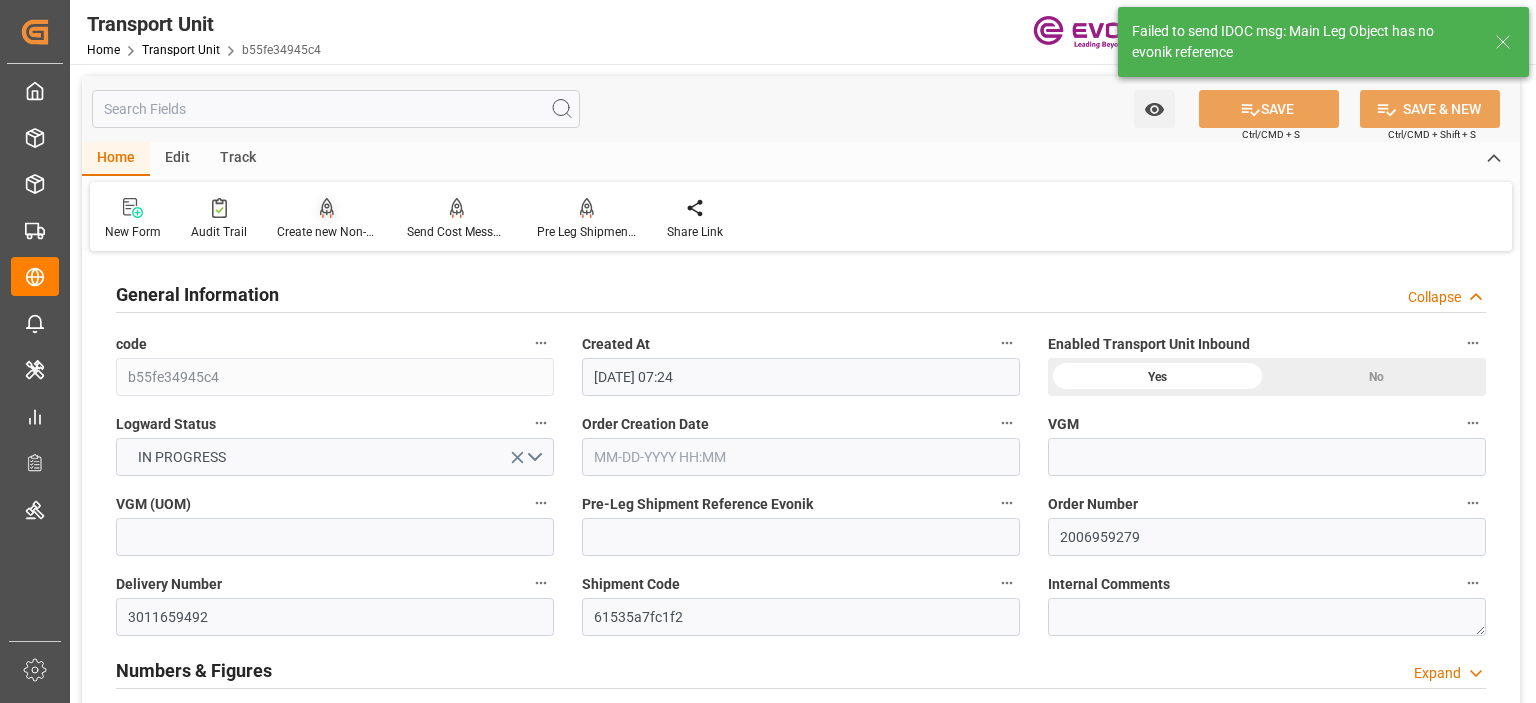 type on "[DATE] 07:24" 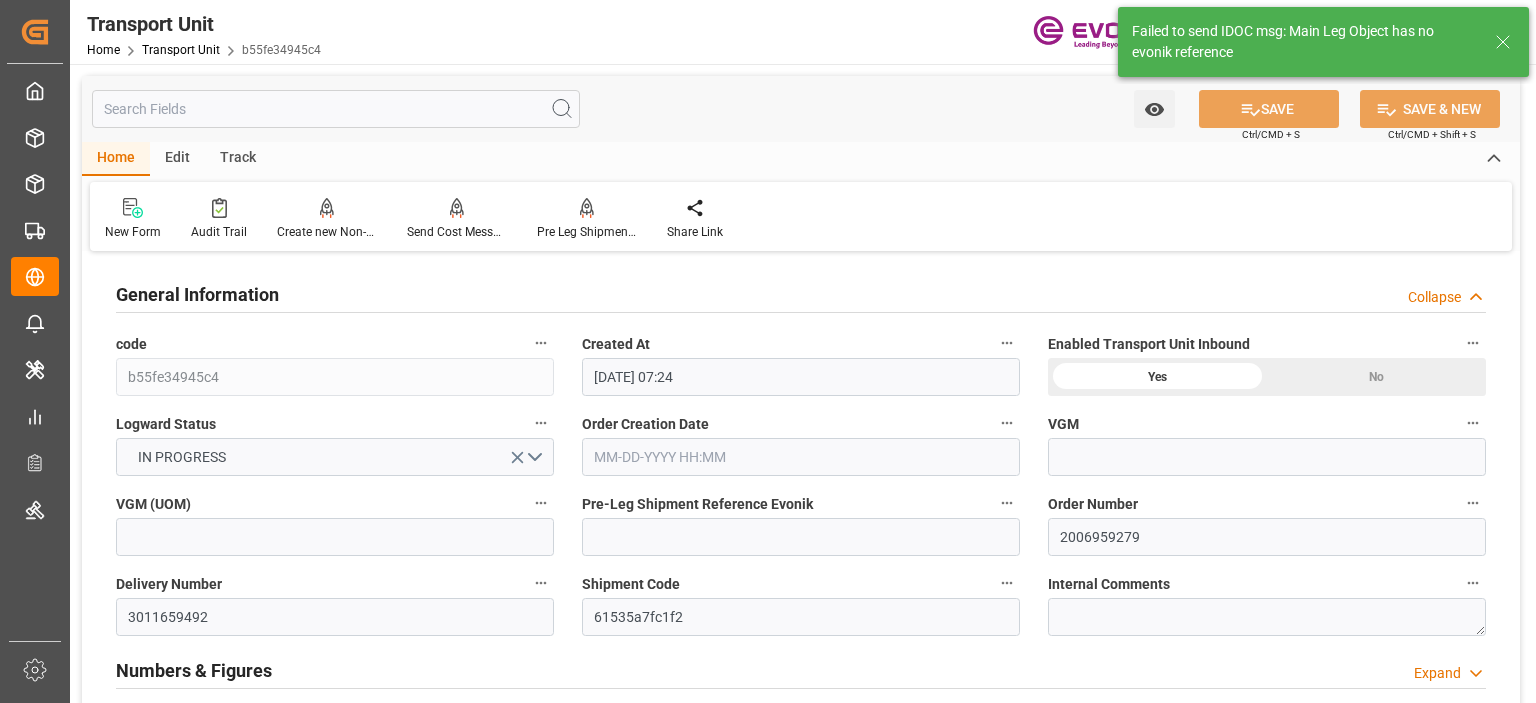 click at bounding box center (336, 109) 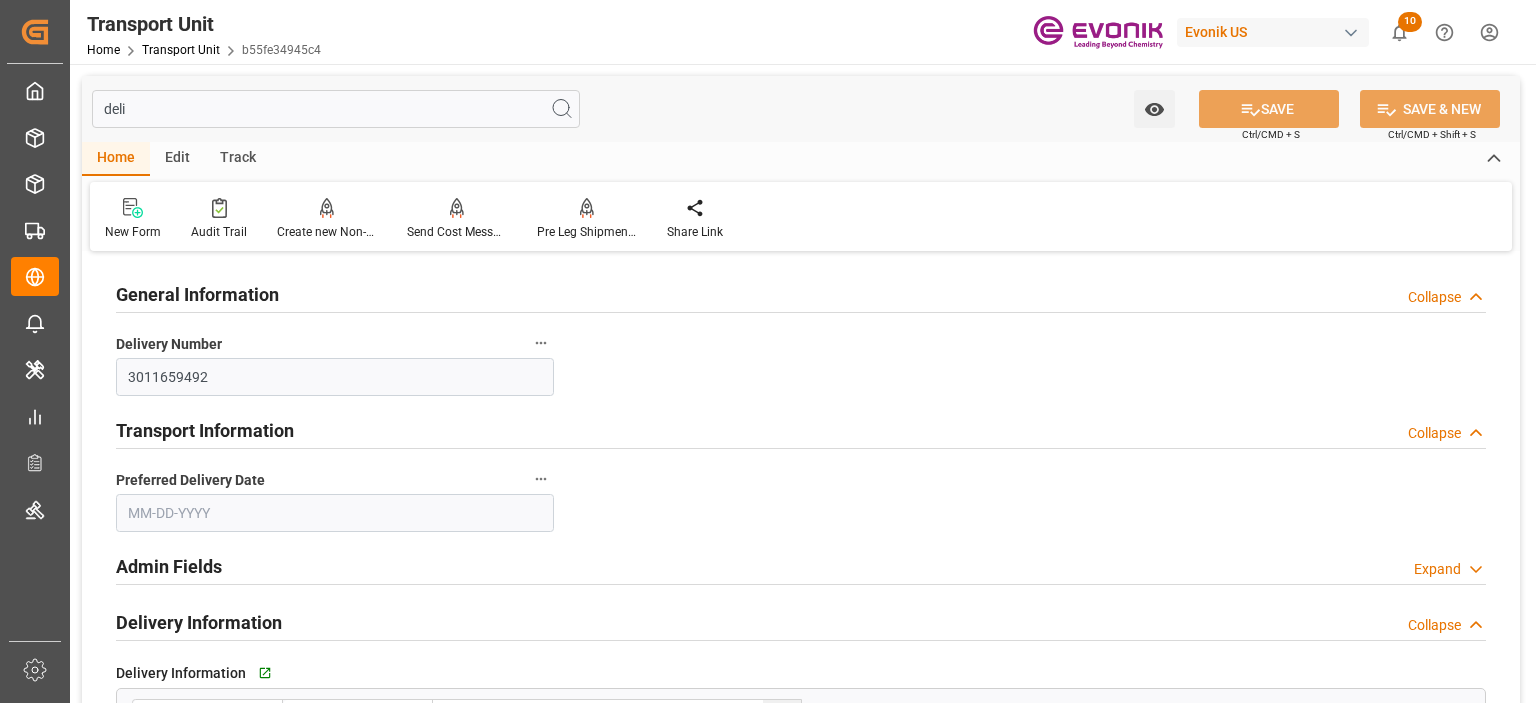 type on "deli" 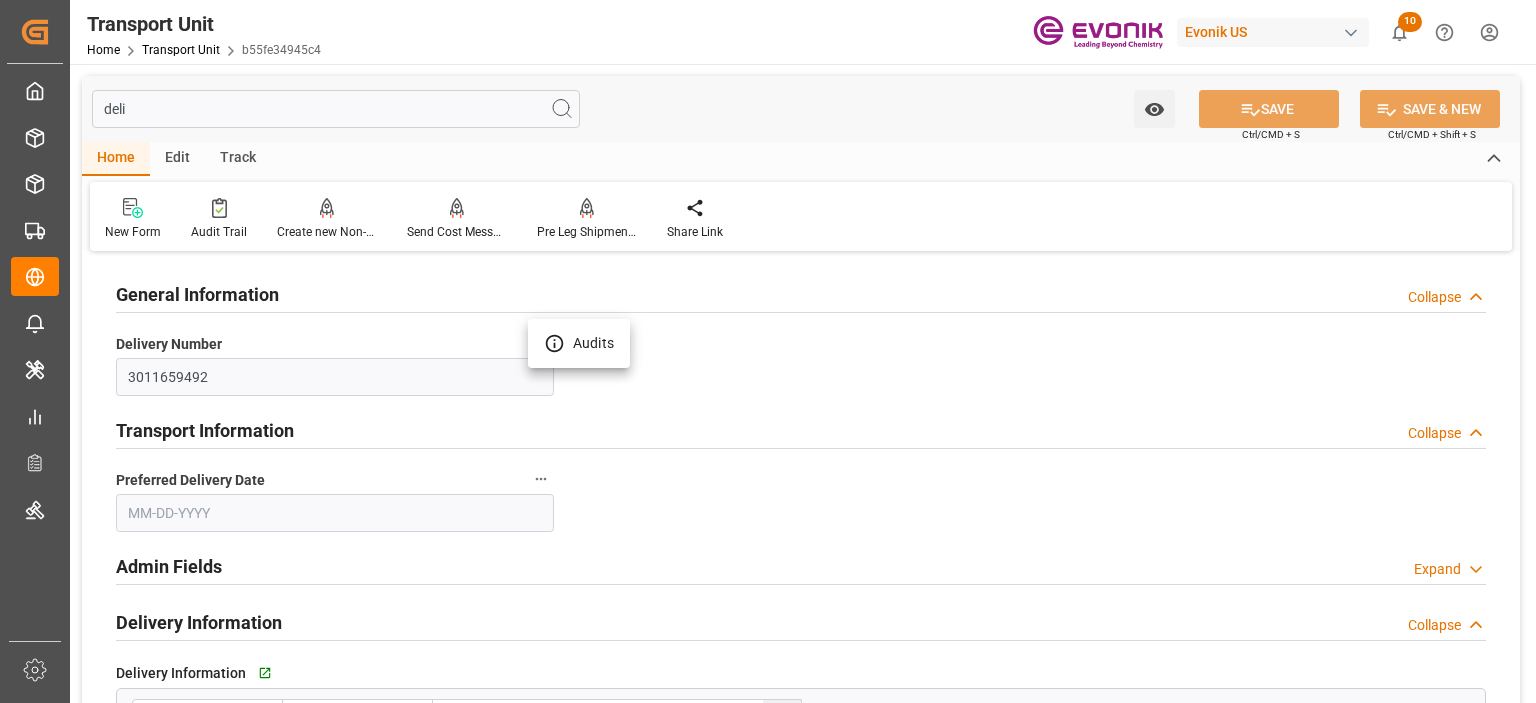 click on "Audits" at bounding box center (579, 343) 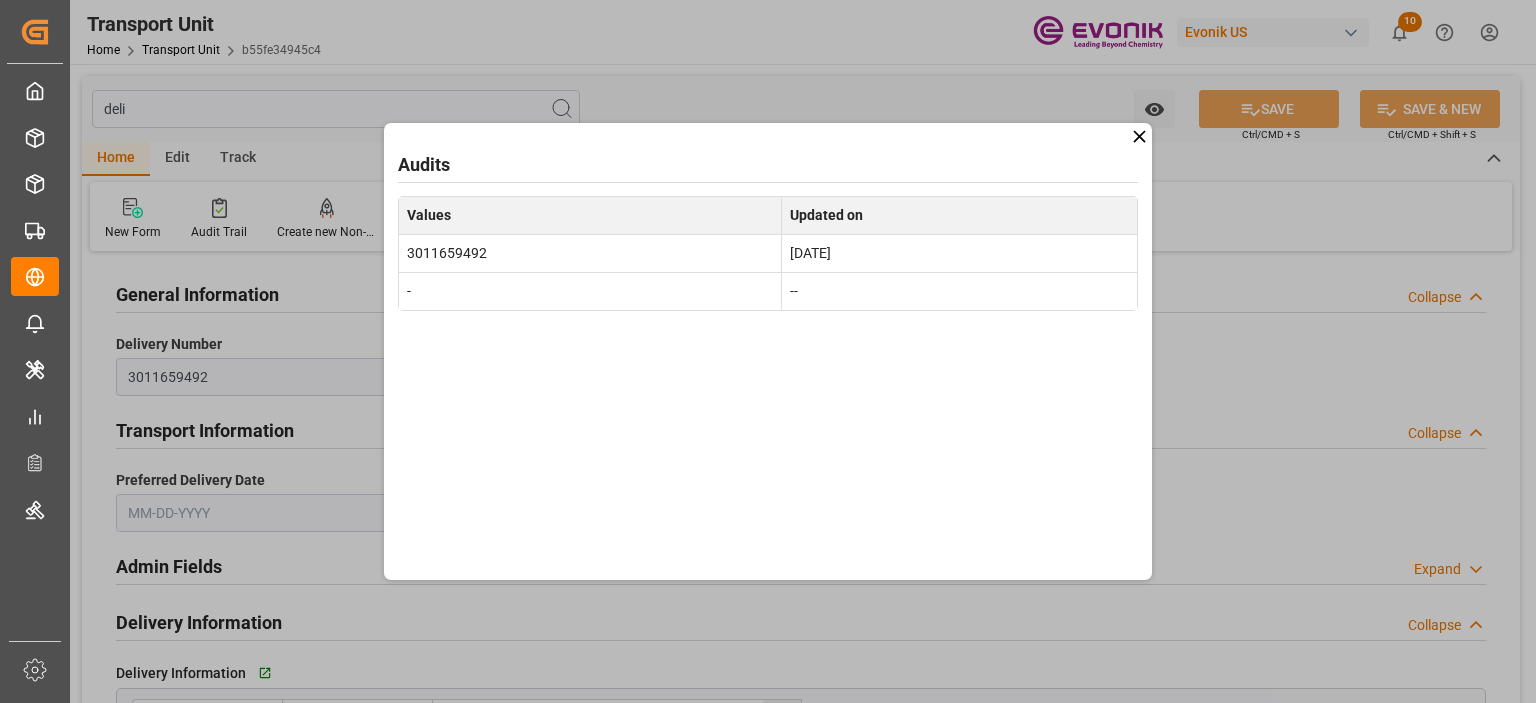 click 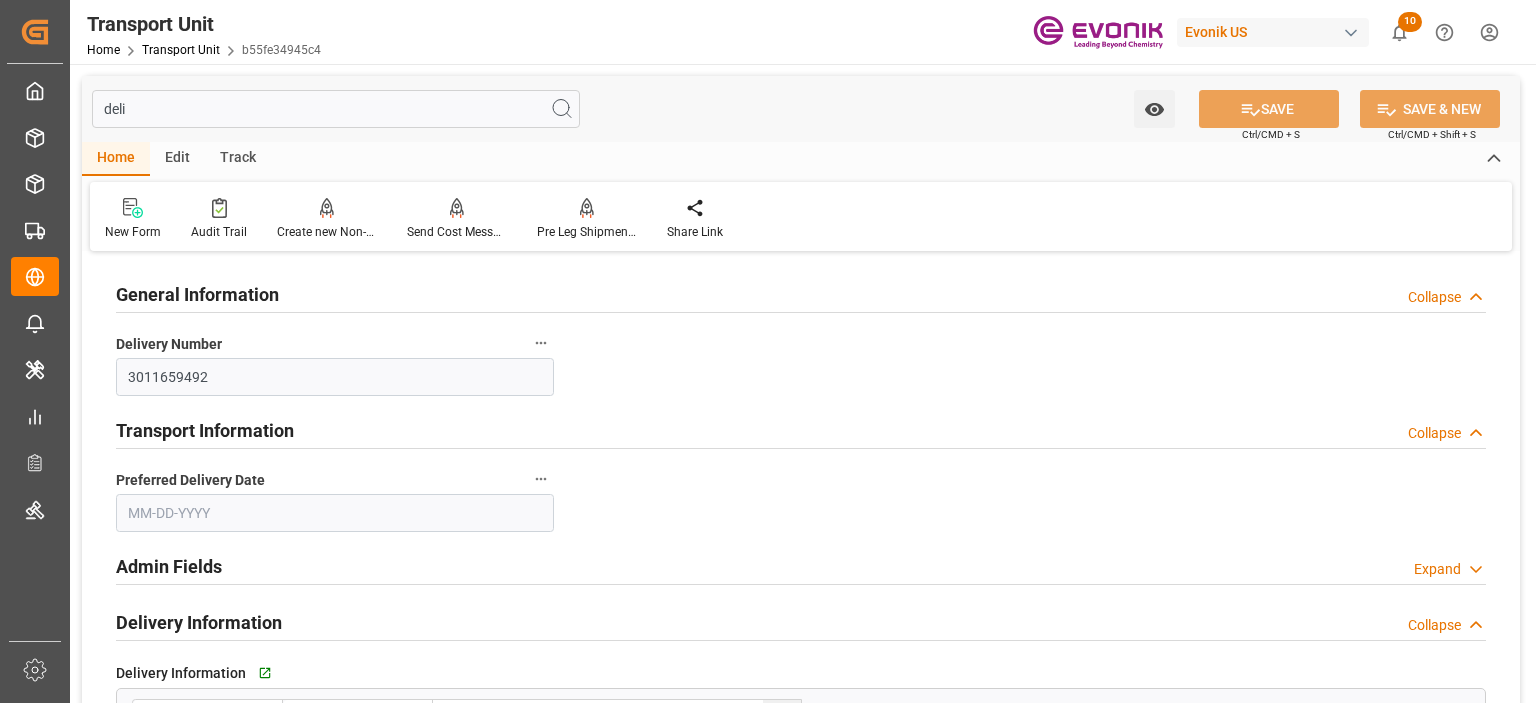 click on "deli" at bounding box center [336, 109] 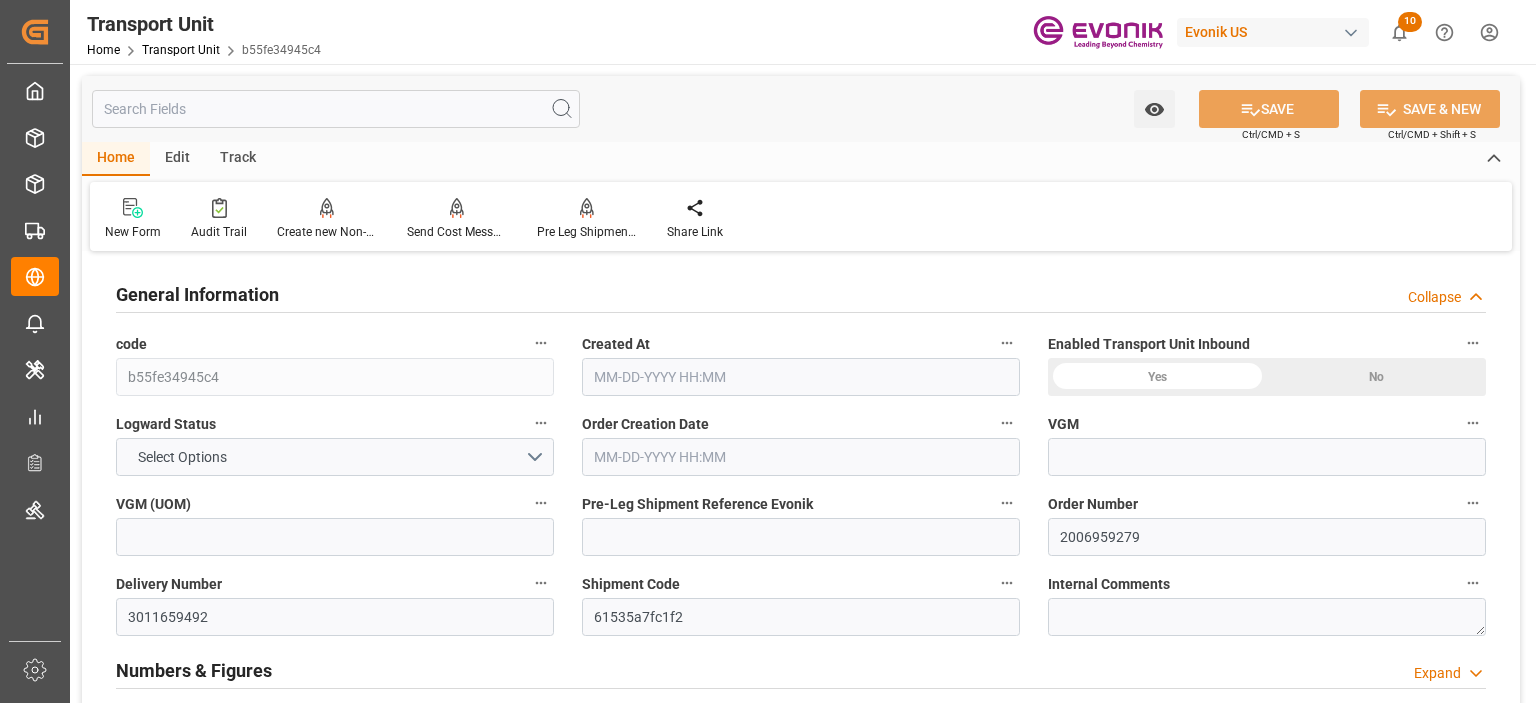 type on "ICL" 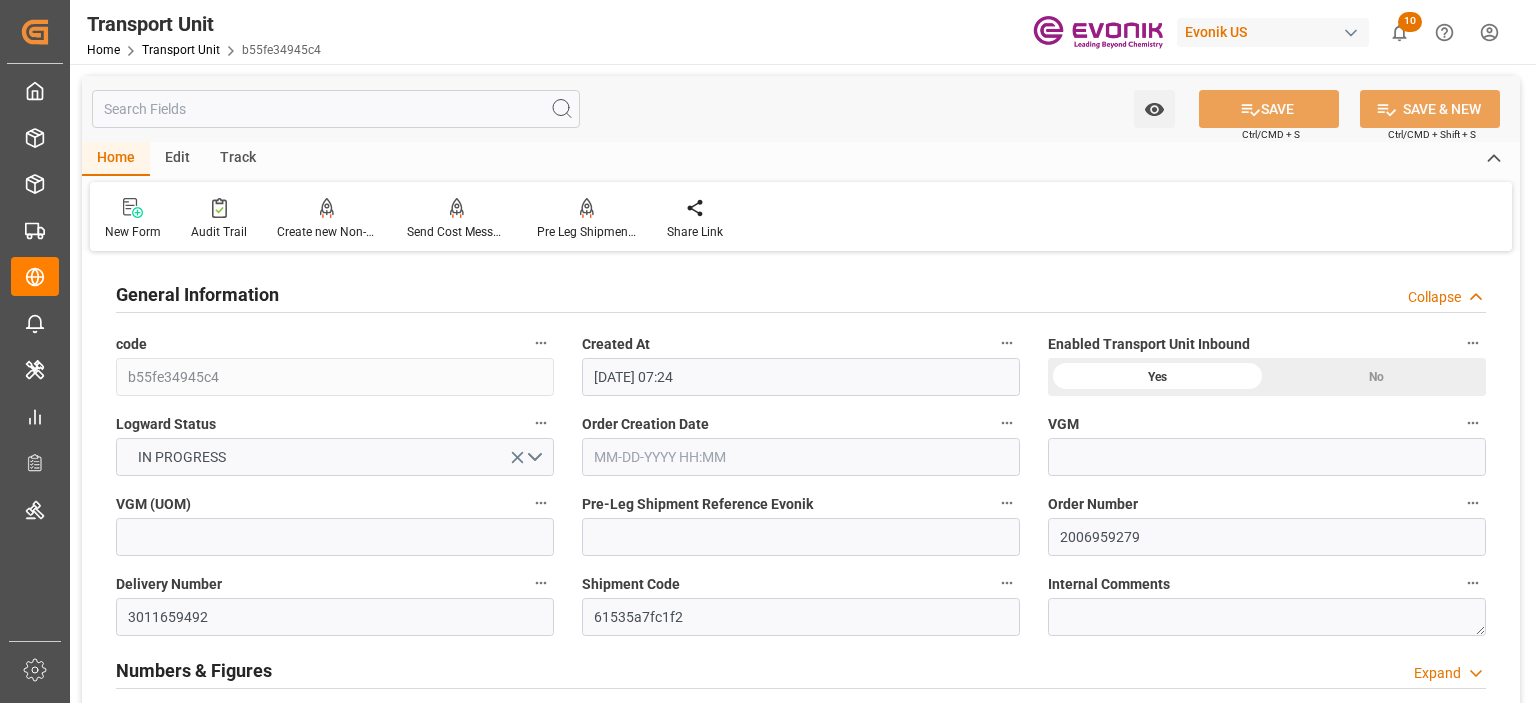 type on "[DATE] 07:24" 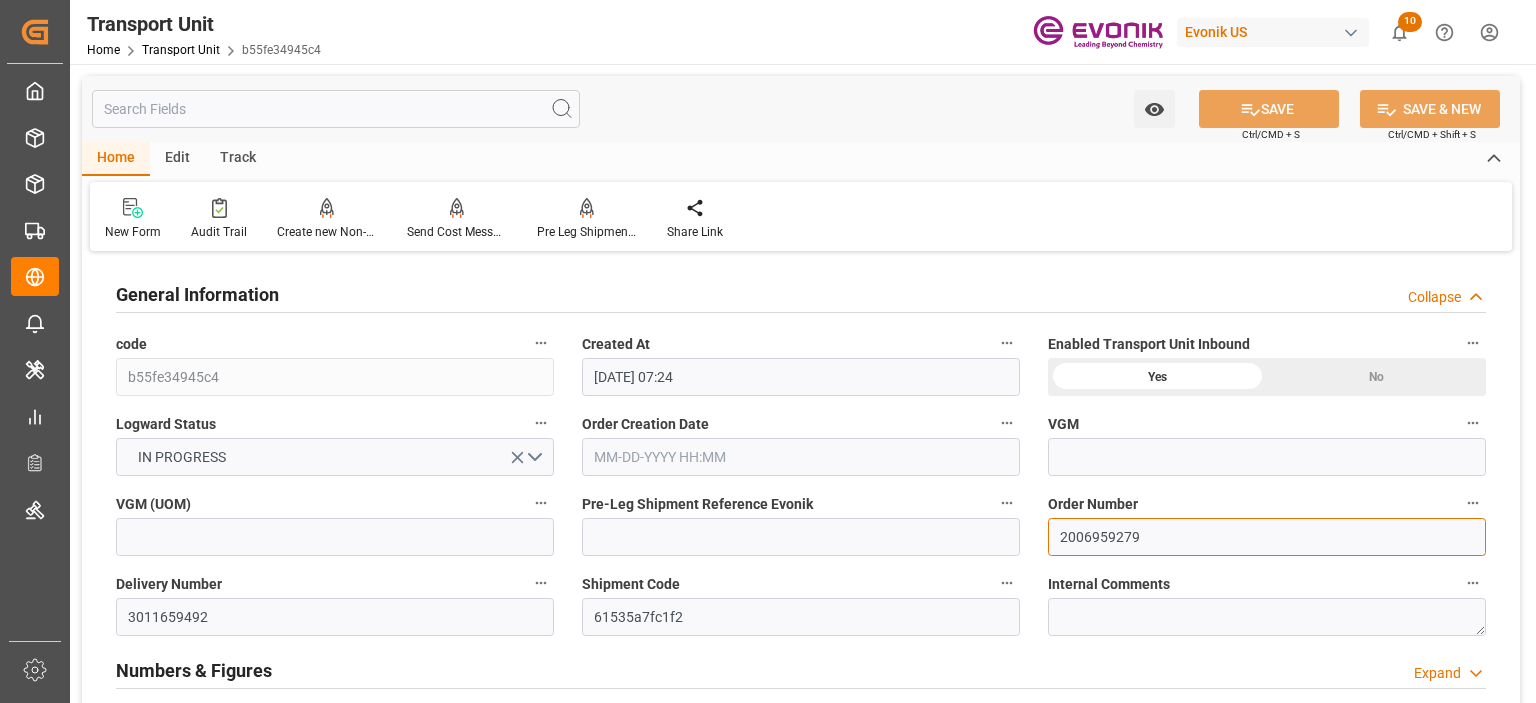 click on "2006959279" at bounding box center (1267, 537) 